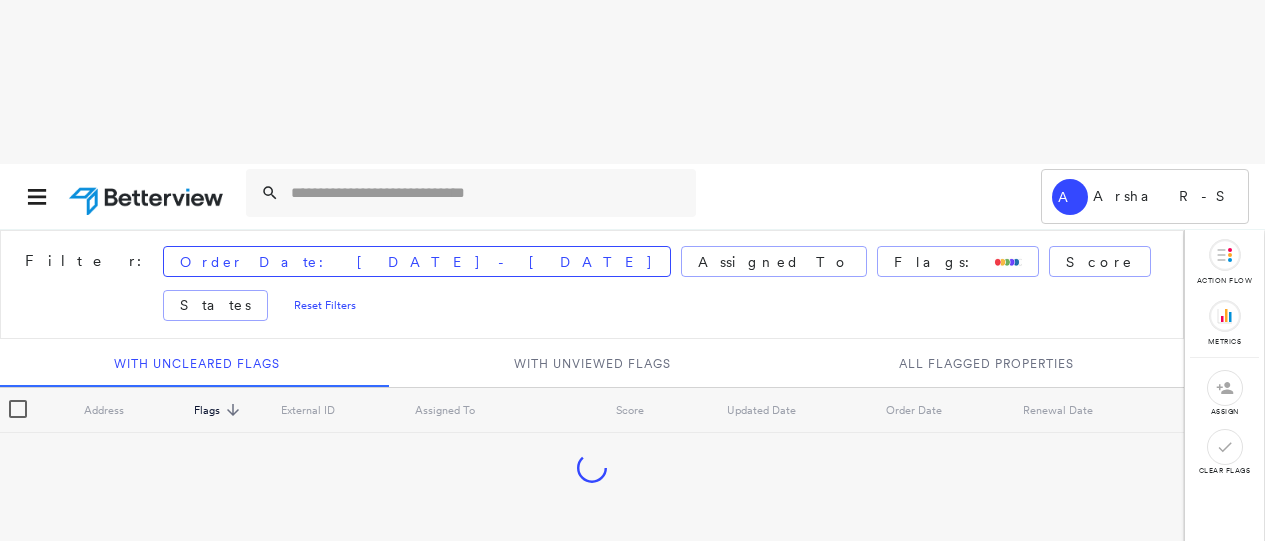 scroll, scrollTop: 0, scrollLeft: 0, axis: both 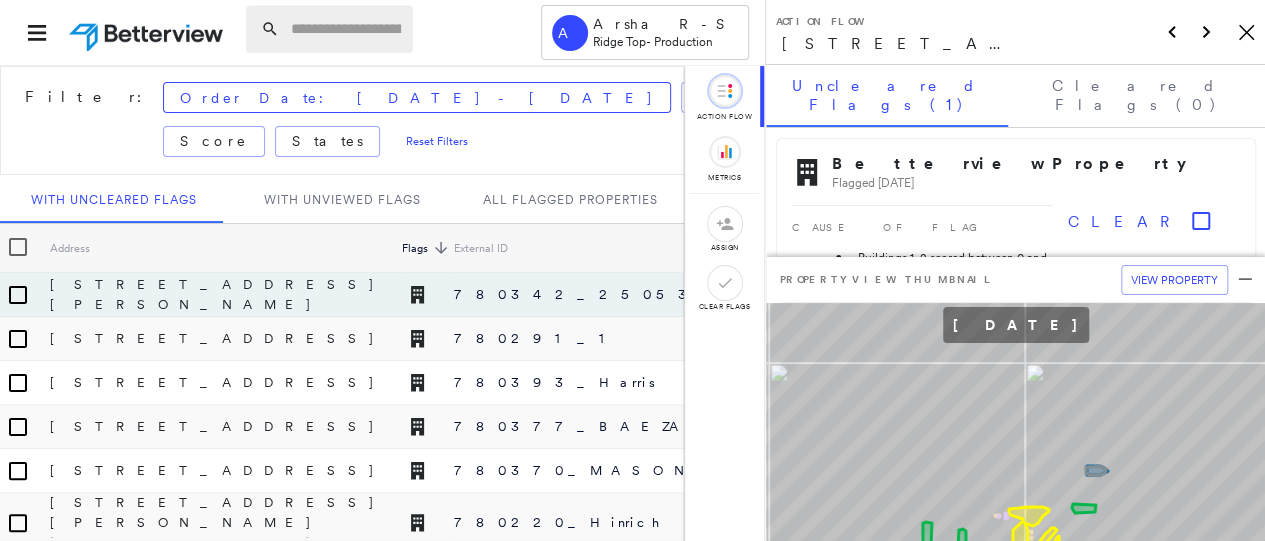 click at bounding box center [346, 29] 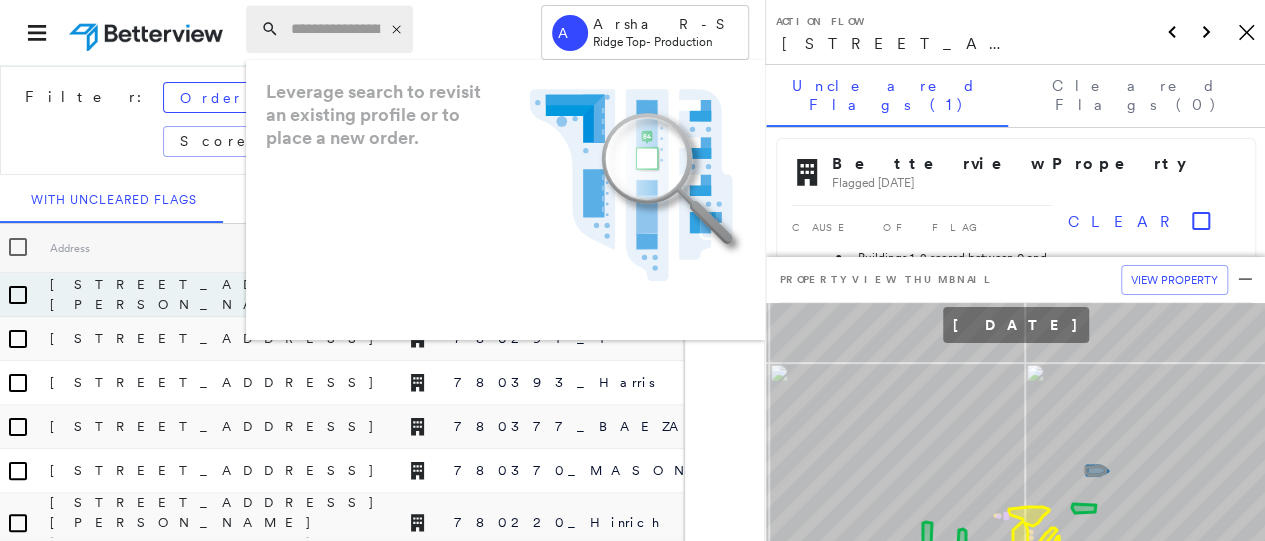 paste on "**********" 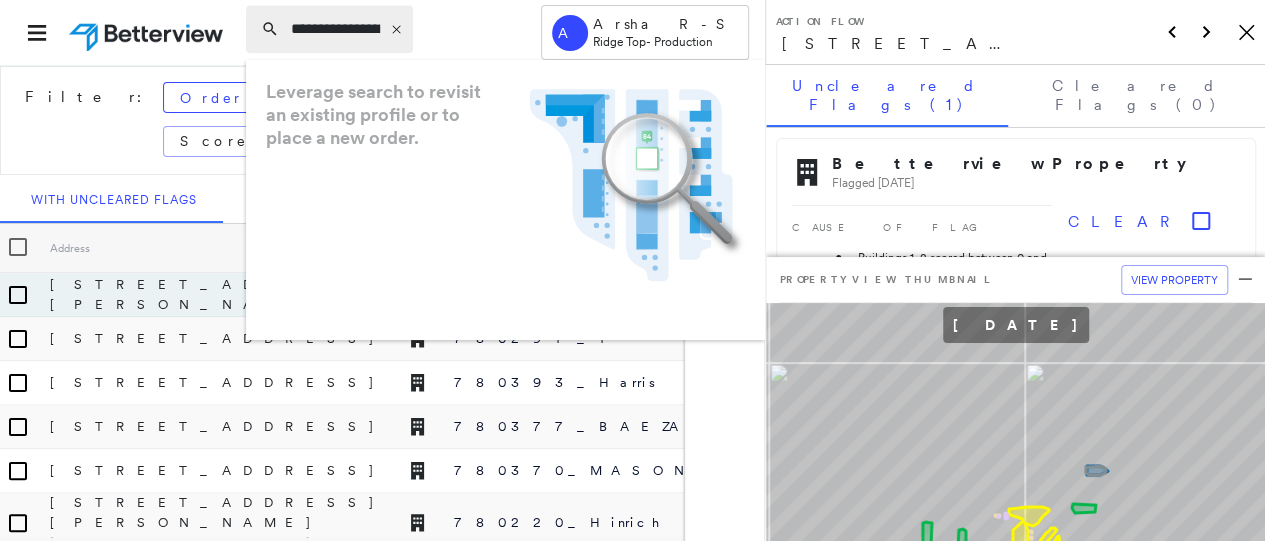 scroll, scrollTop: 0, scrollLeft: 189, axis: horizontal 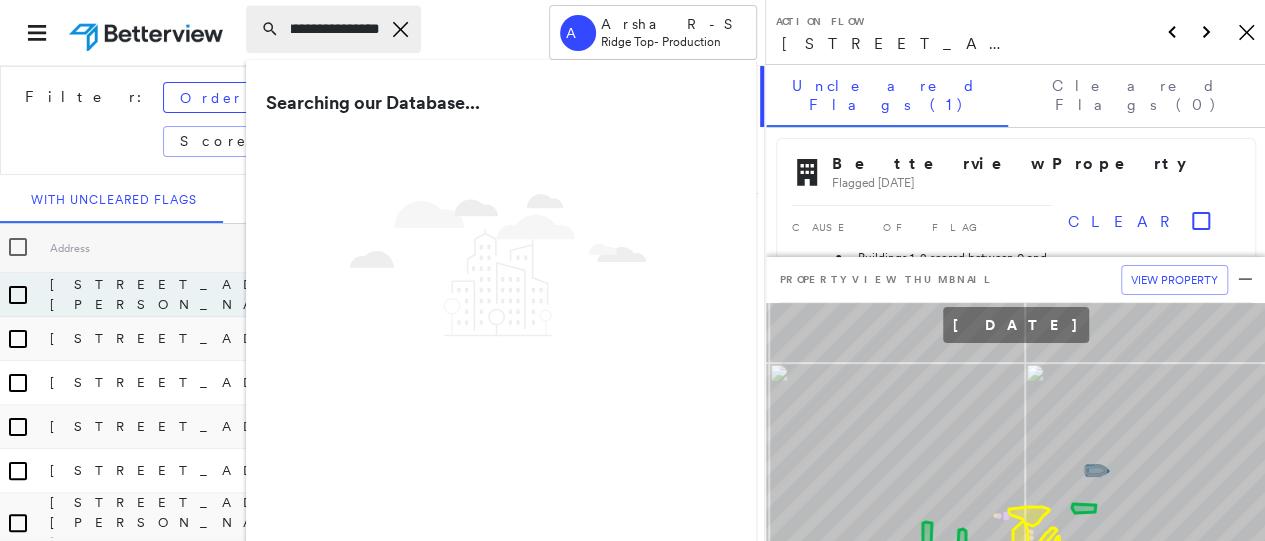 type on "**********" 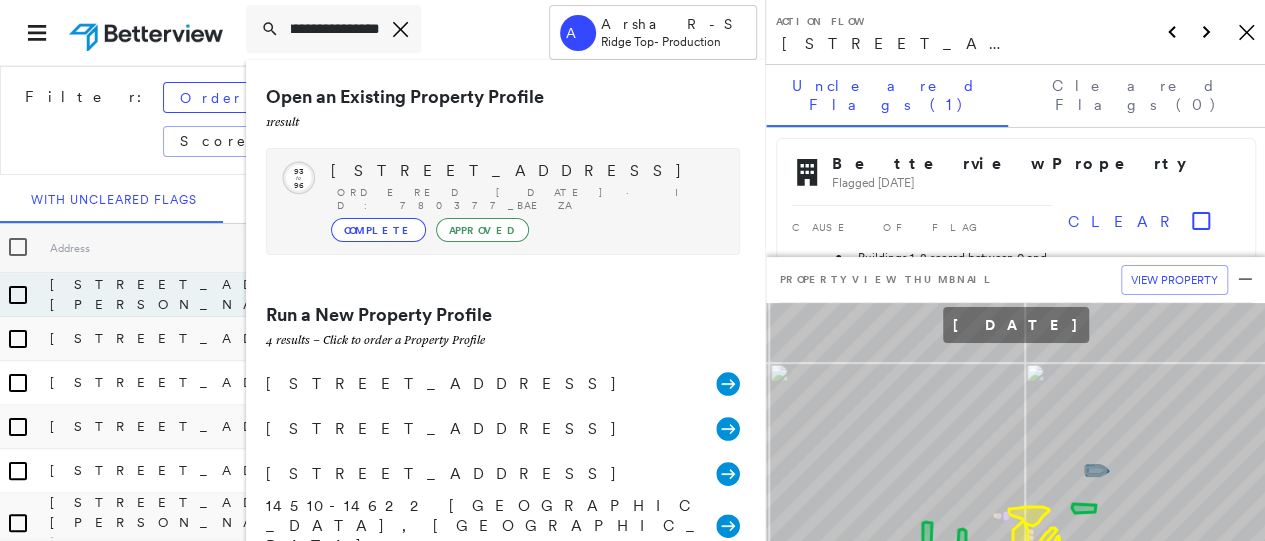 click on "[STREET_ADDRESS]" at bounding box center [525, 171] 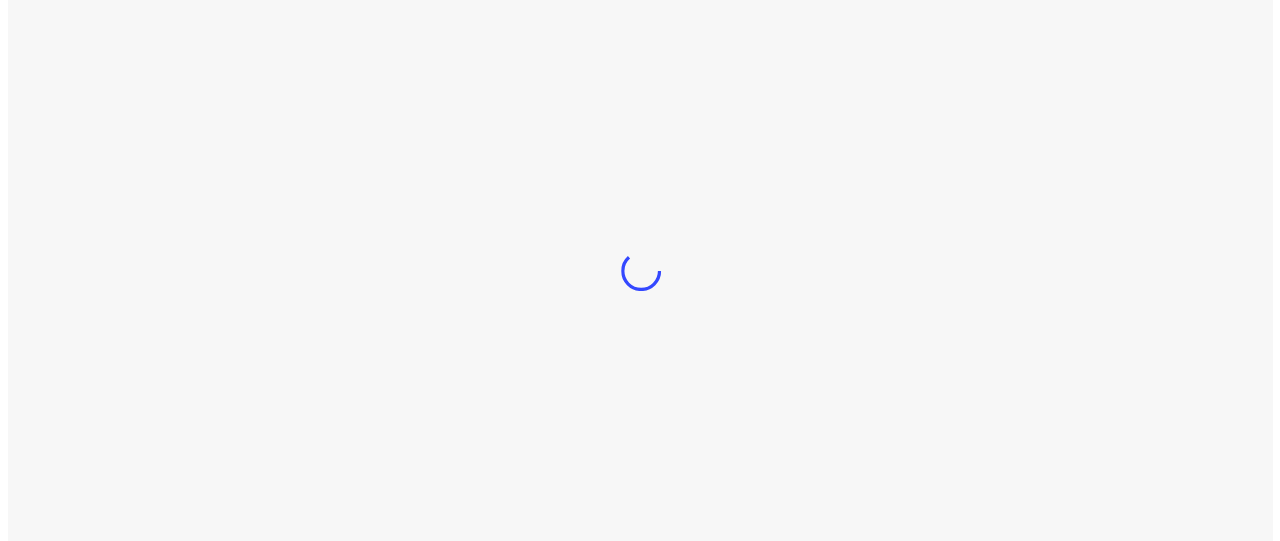 scroll, scrollTop: 0, scrollLeft: 0, axis: both 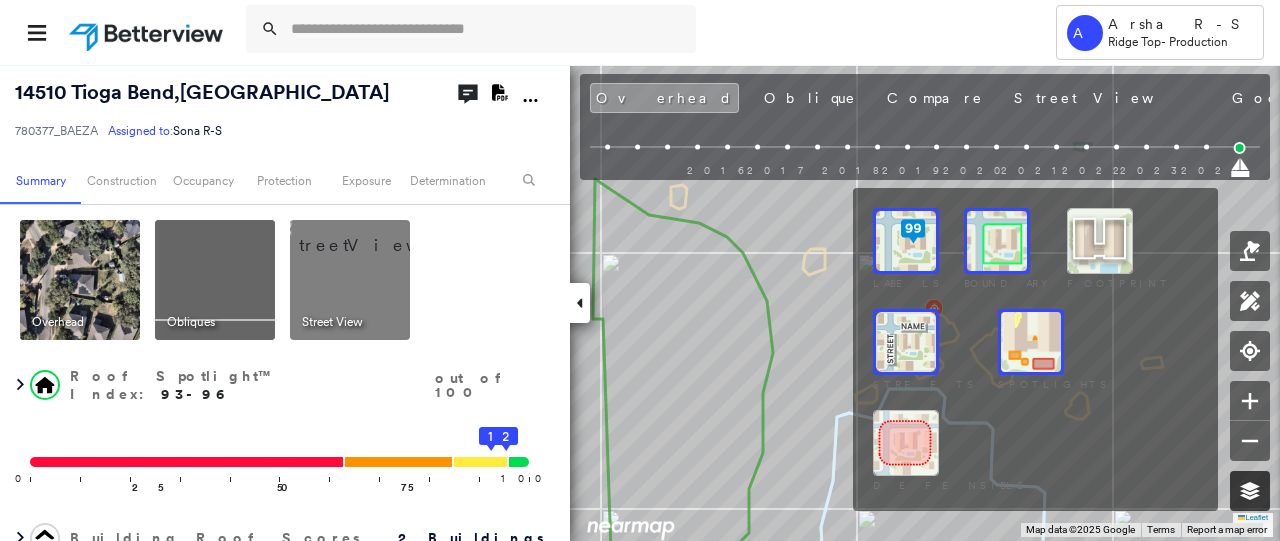 click 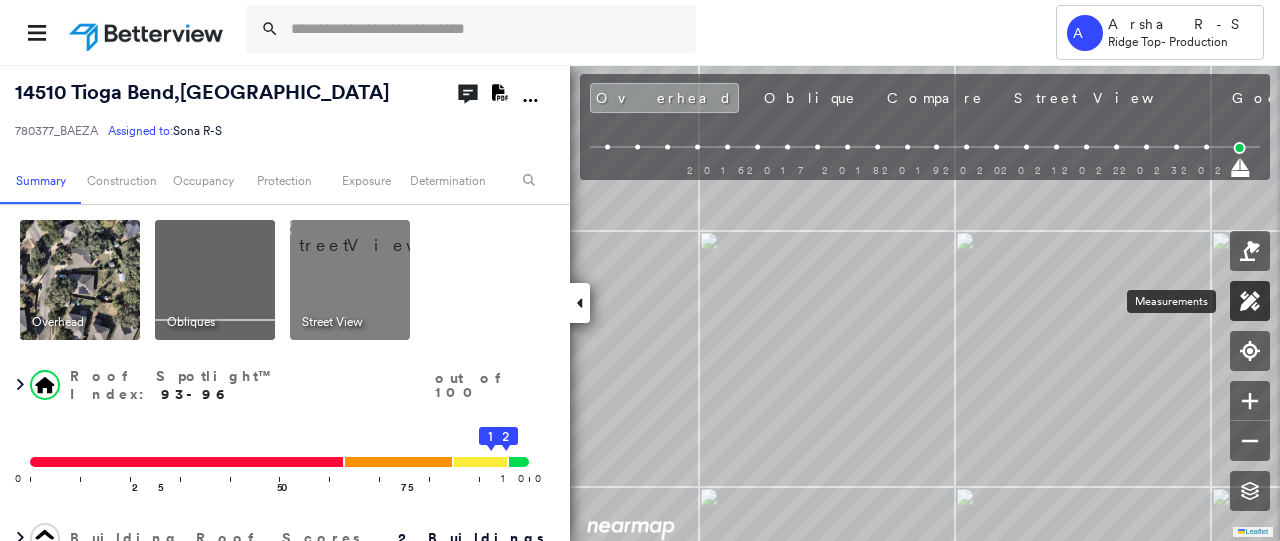 click 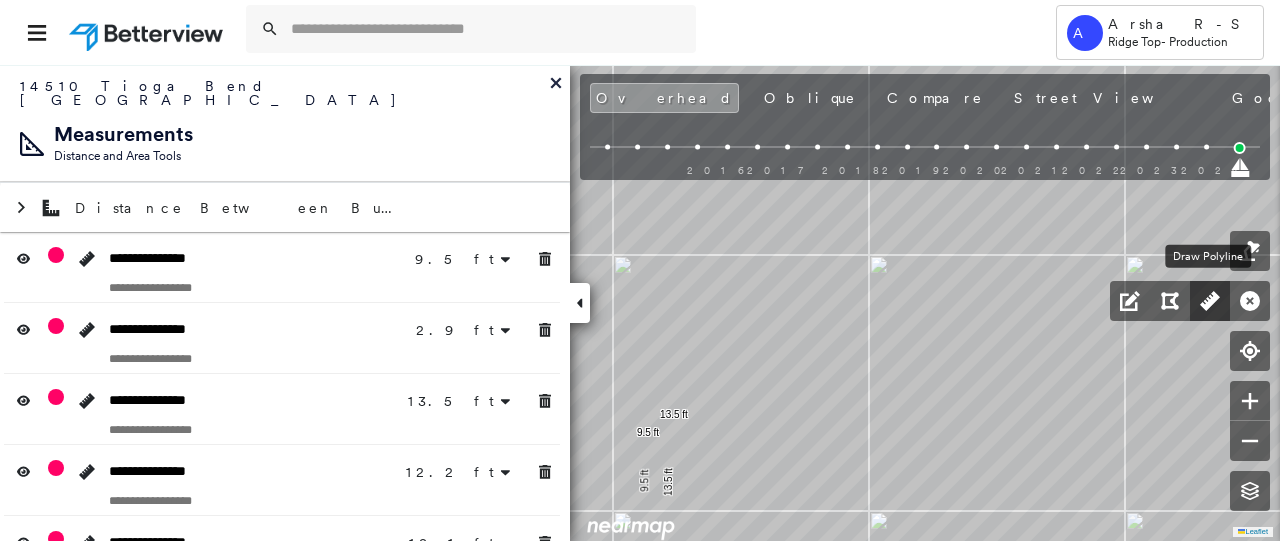 click 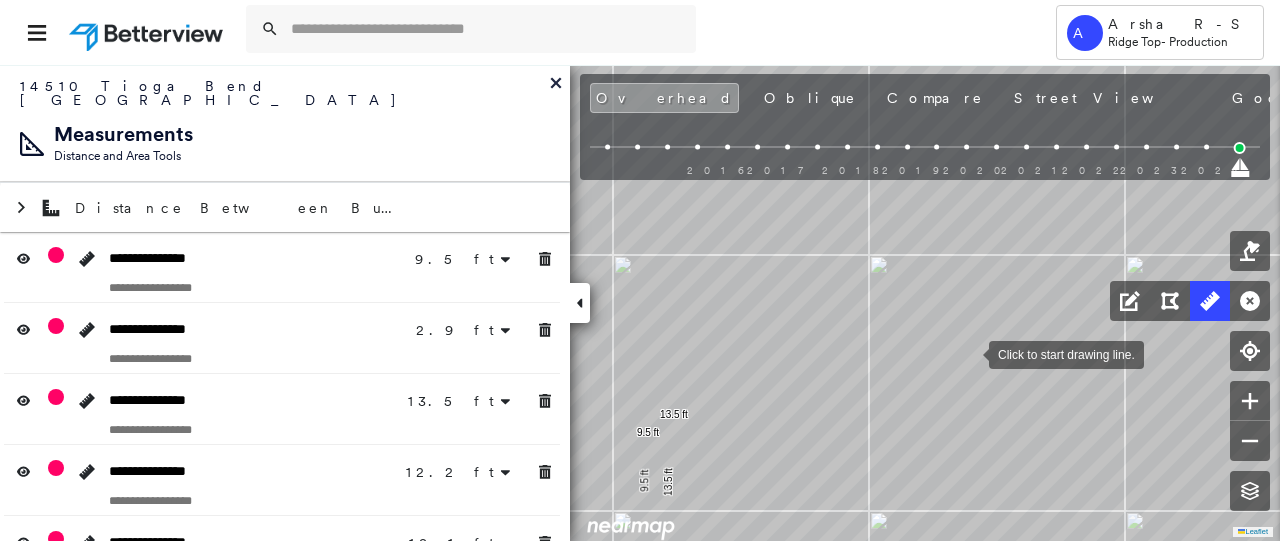 click at bounding box center [969, 353] 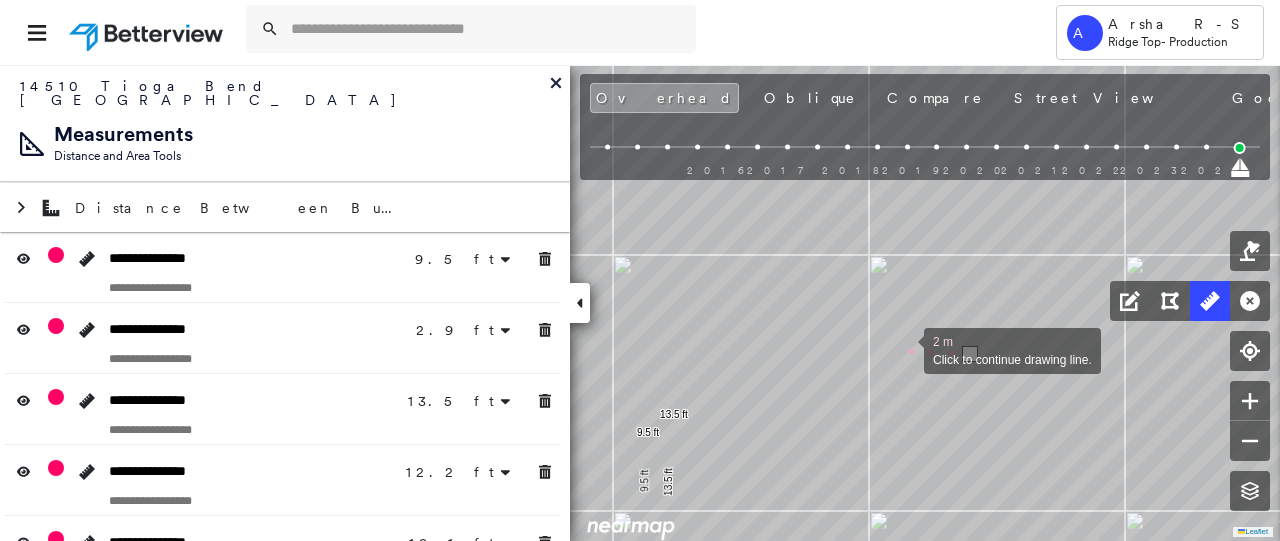 click at bounding box center (904, 349) 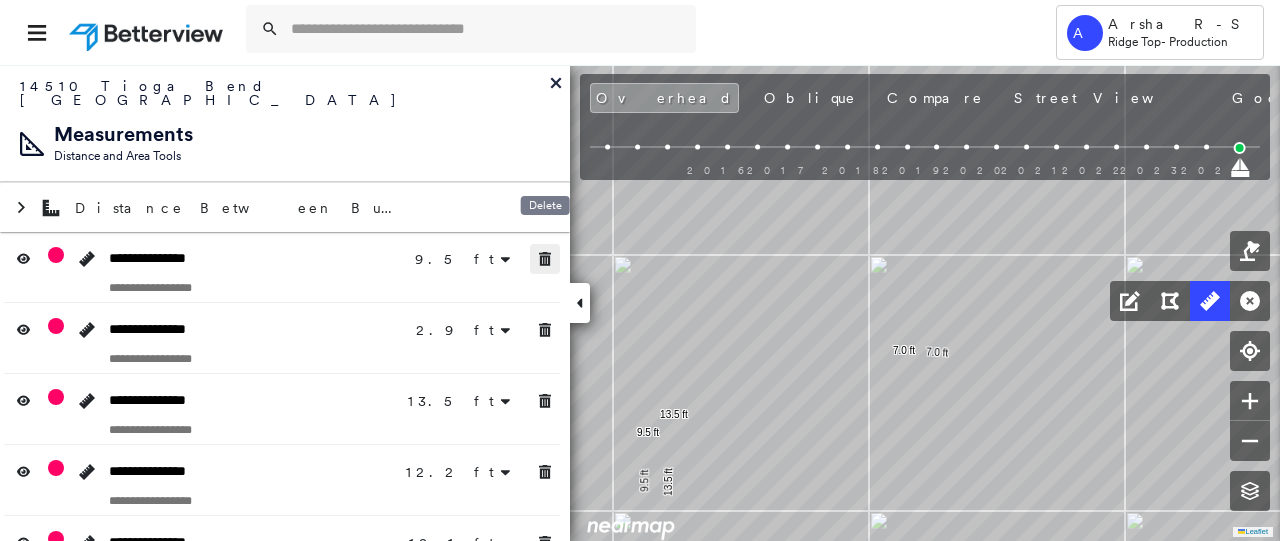 drag, startPoint x: 546, startPoint y: 237, endPoint x: 552, endPoint y: 263, distance: 26.683329 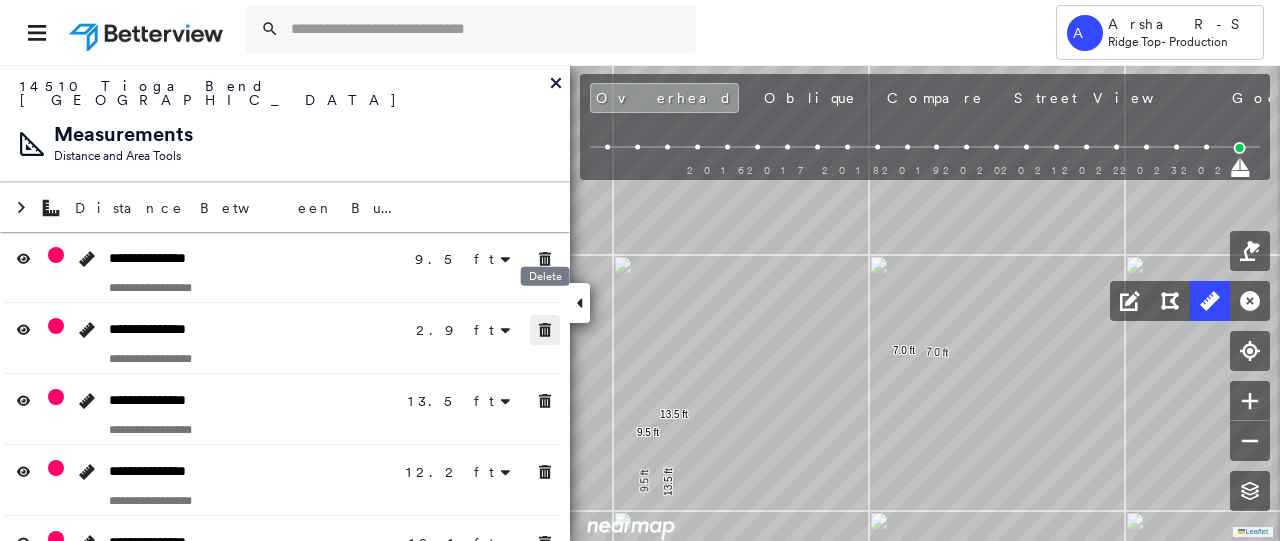 click at bounding box center [545, 330] 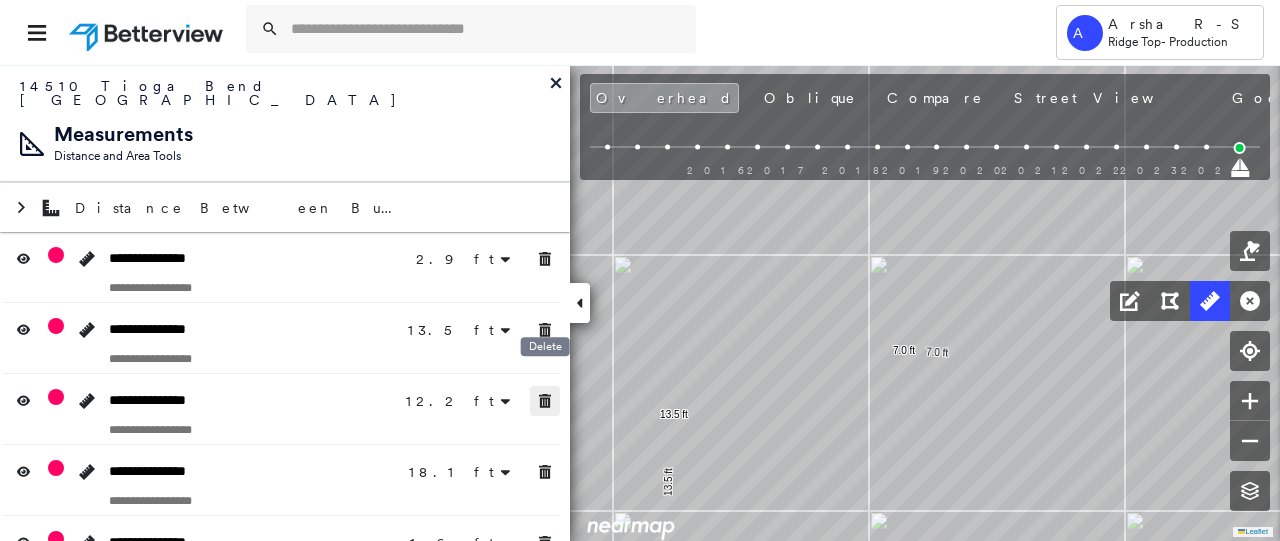 click 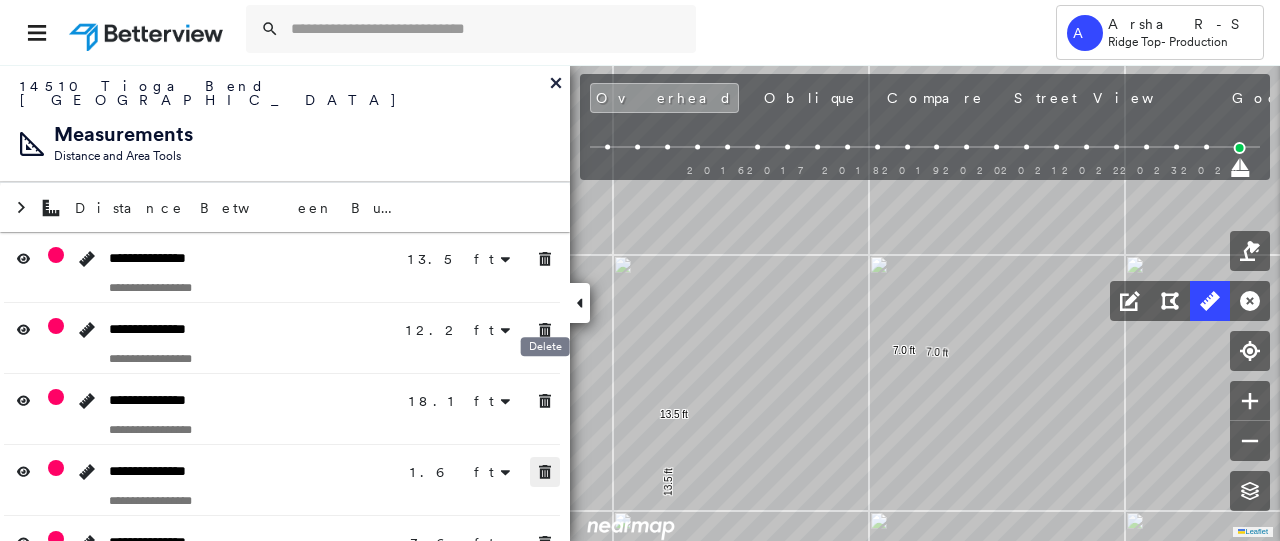 click on "**********" at bounding box center [285, 516] 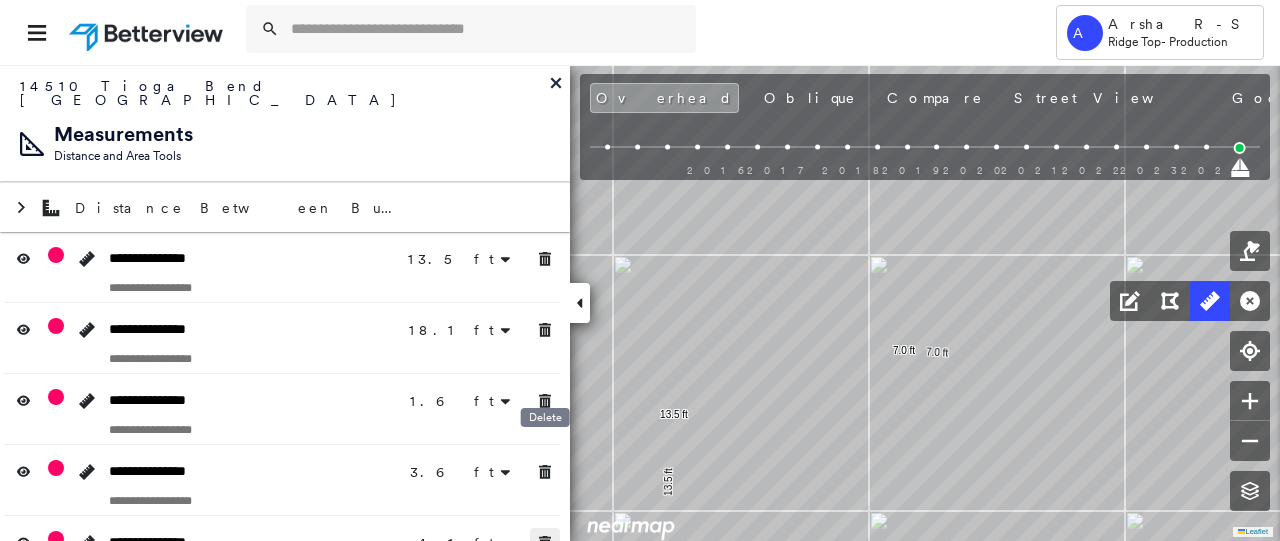 click 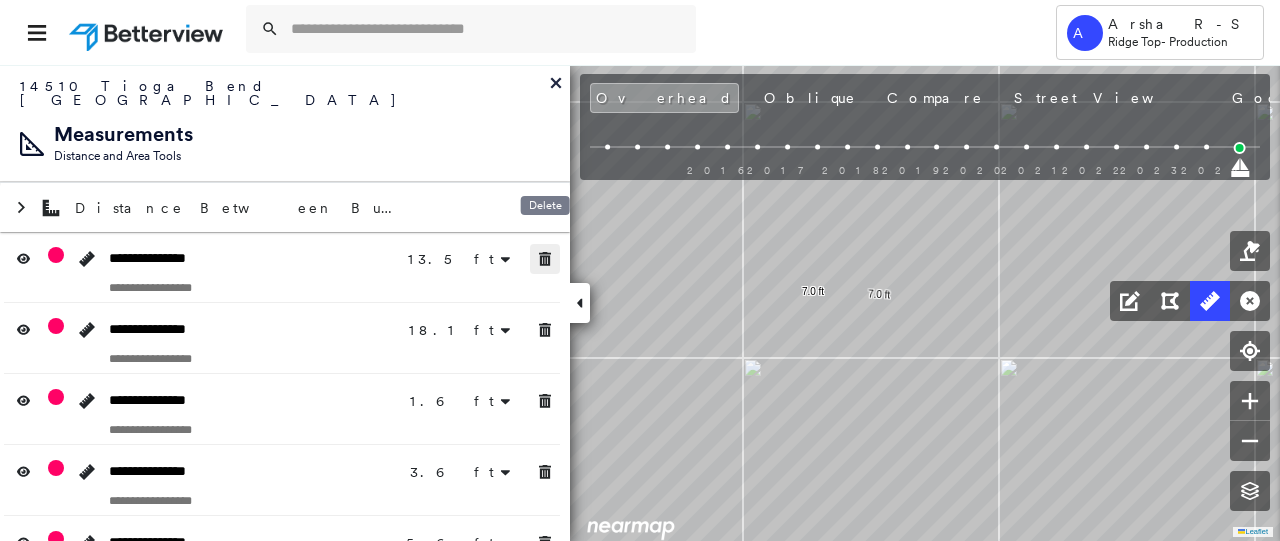 click 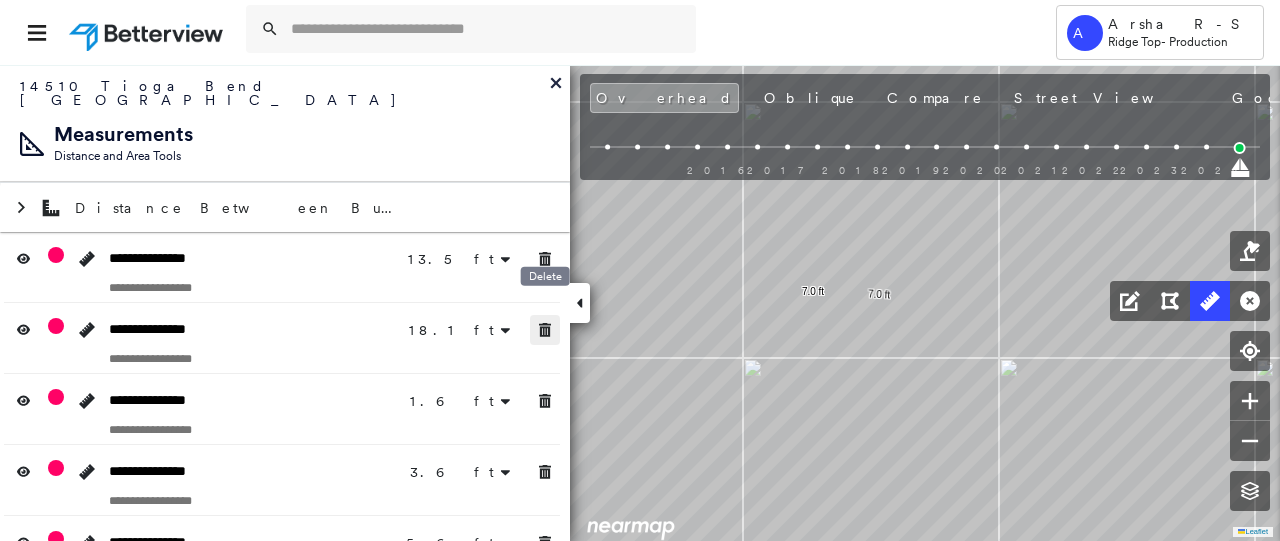 click at bounding box center (545, 330) 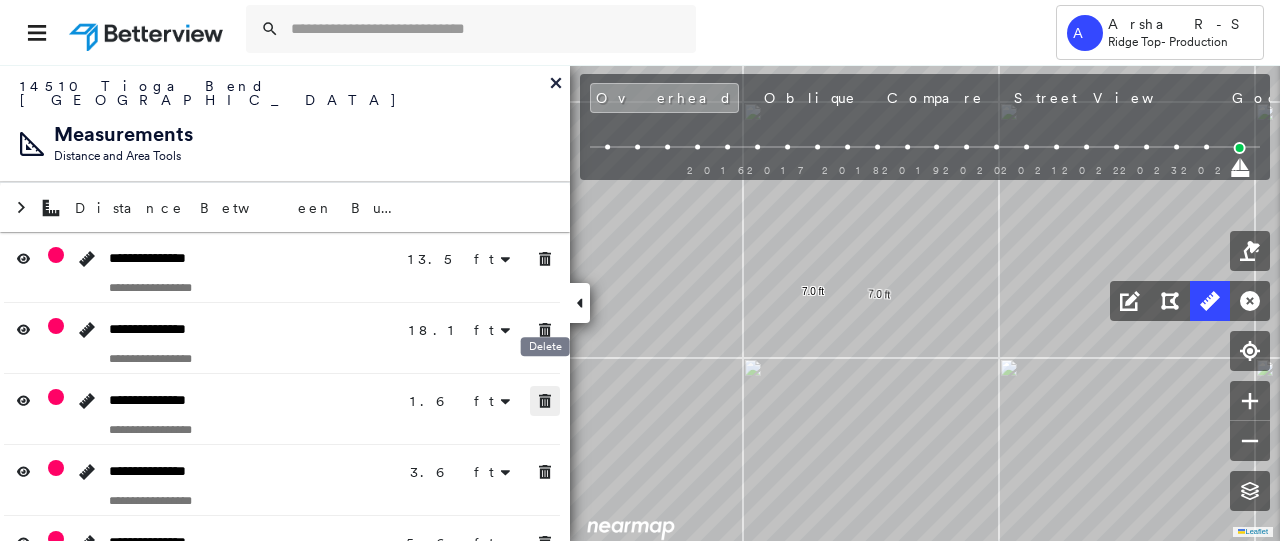 click on "**********" at bounding box center [285, 445] 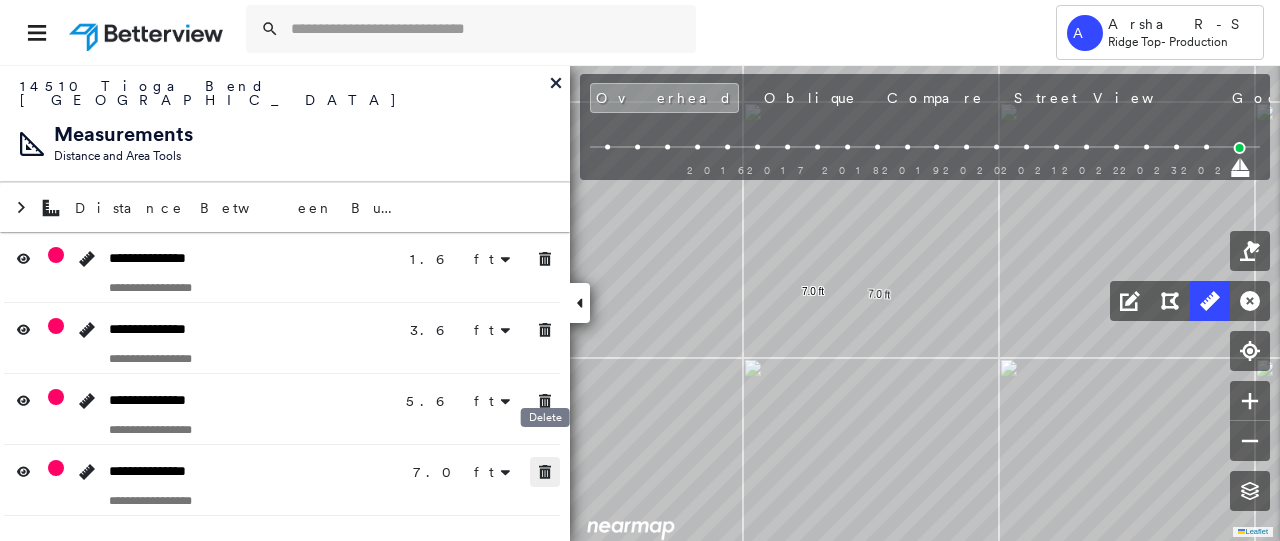click 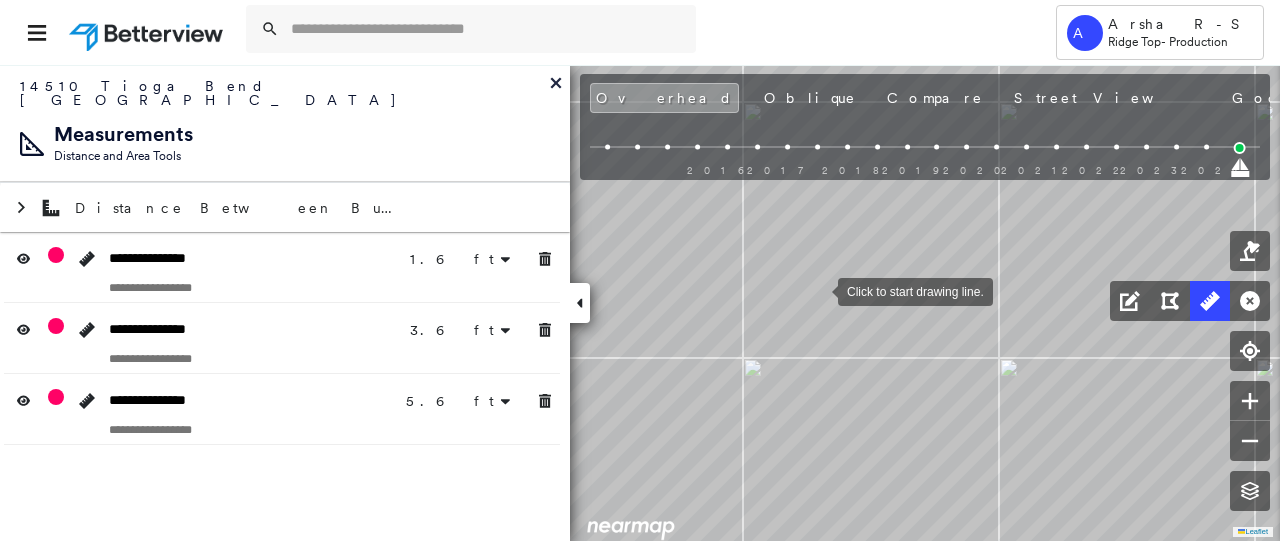 click at bounding box center (818, 290) 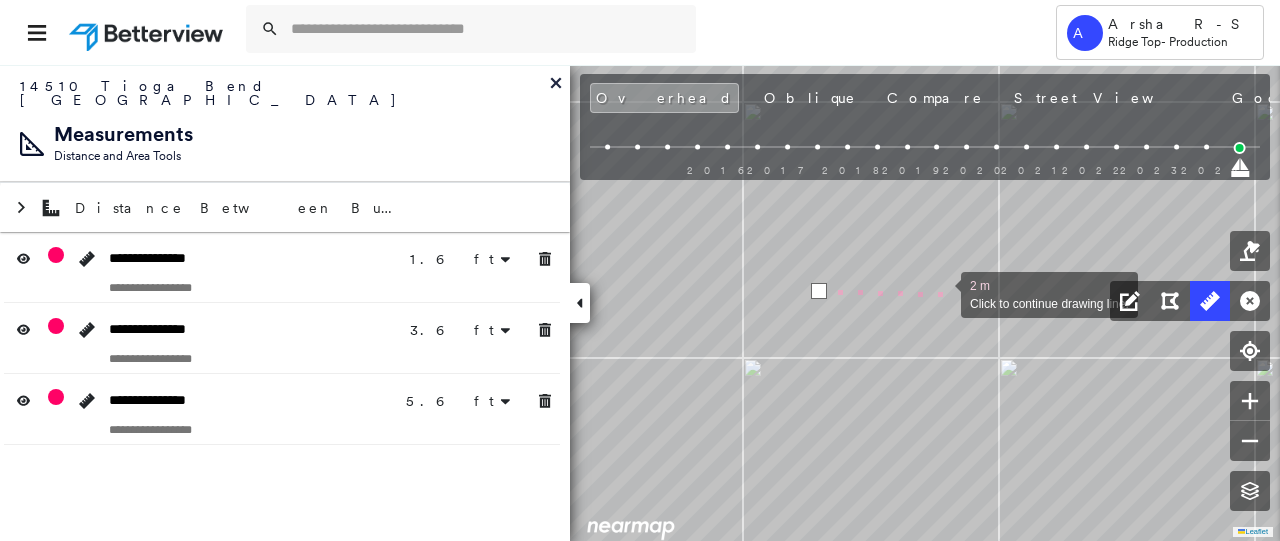 click at bounding box center [941, 293] 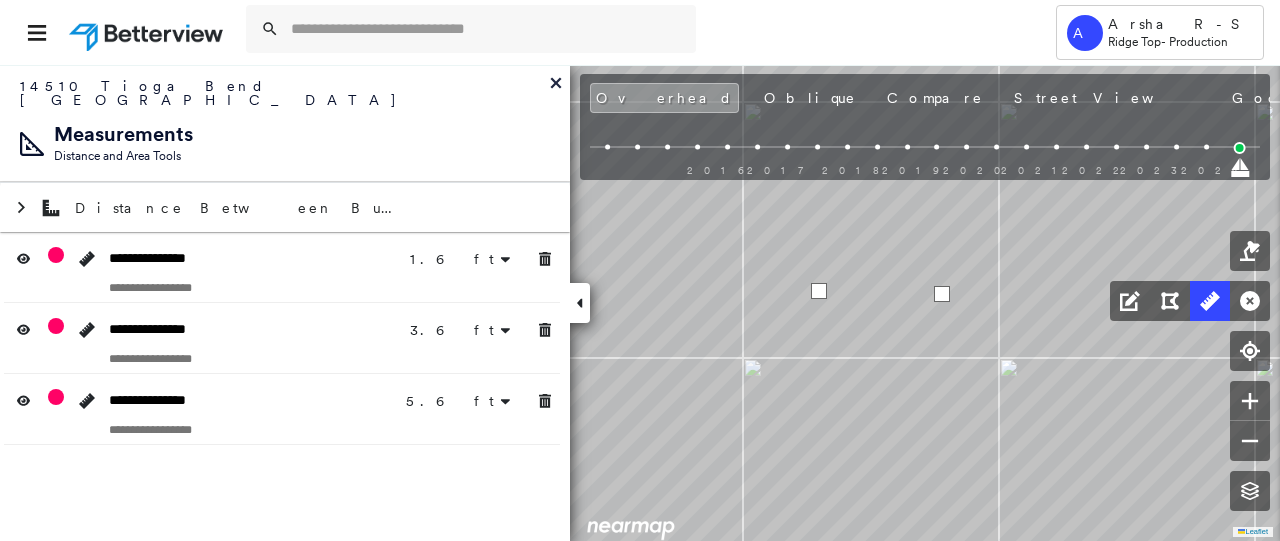 click at bounding box center (942, 294) 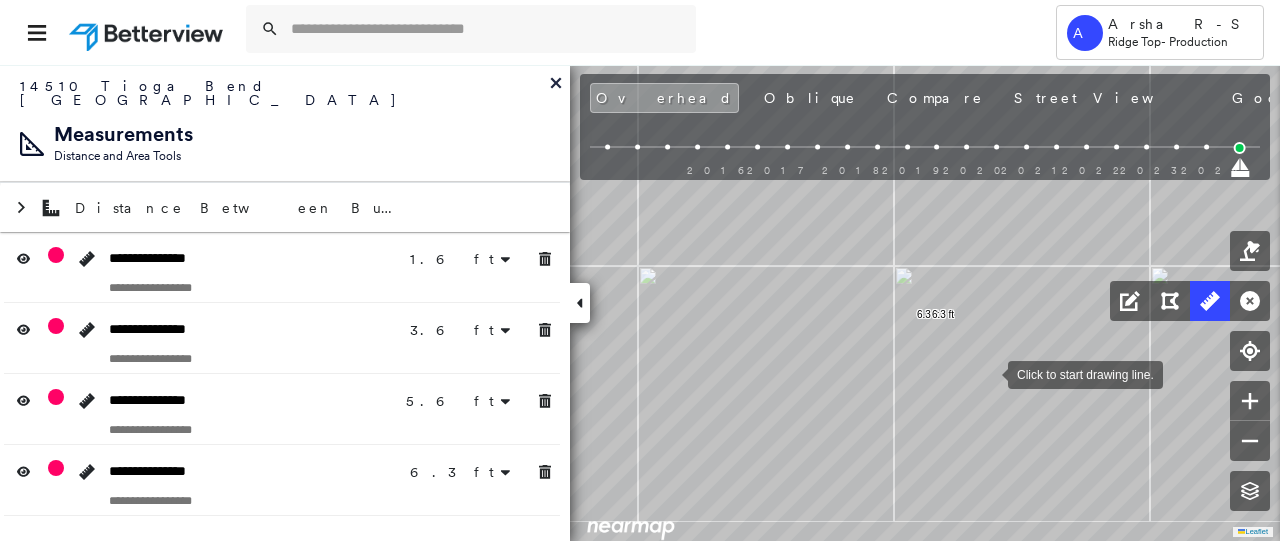 drag, startPoint x: 1030, startPoint y: 410, endPoint x: 965, endPoint y: 337, distance: 97.74457 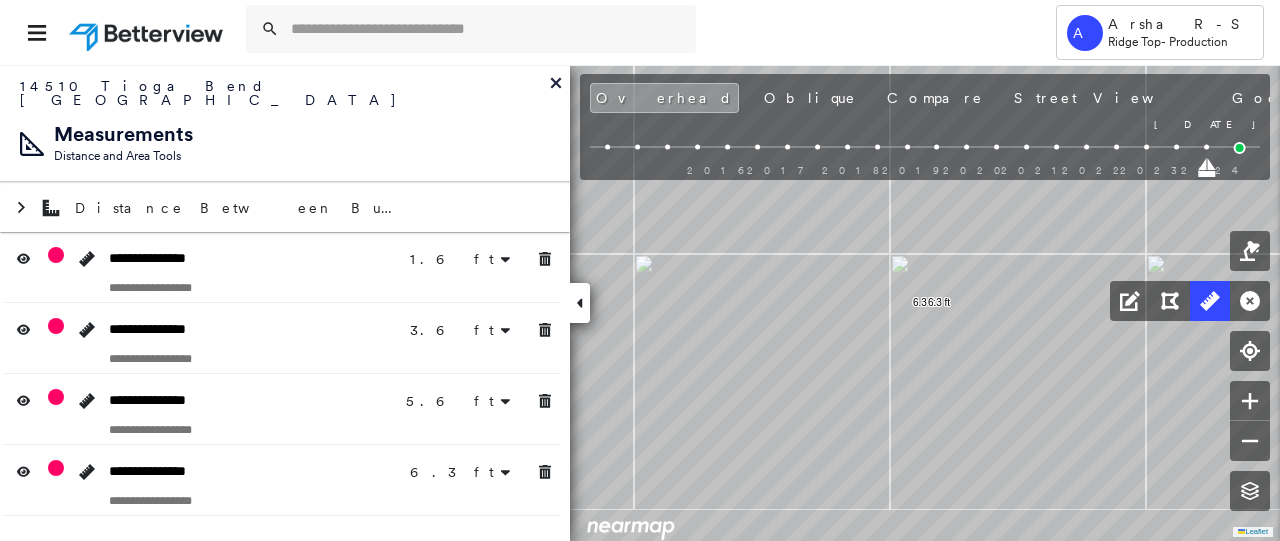 click on "[DATE] [DATE]" at bounding box center (925, 166) 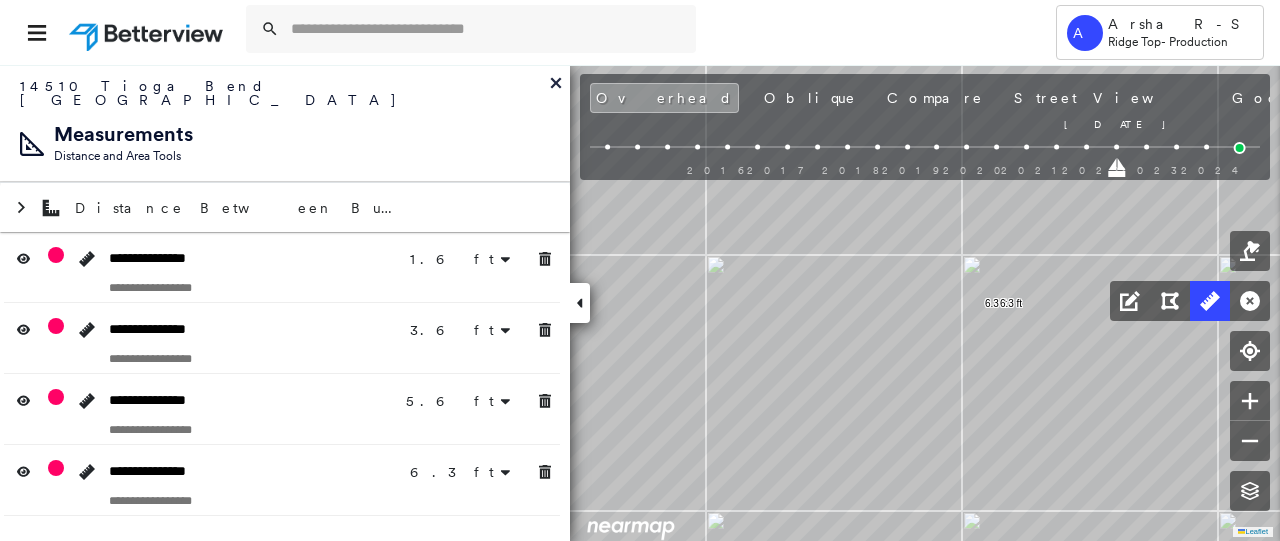 click on "[DATE] [DATE]" at bounding box center (925, 166) 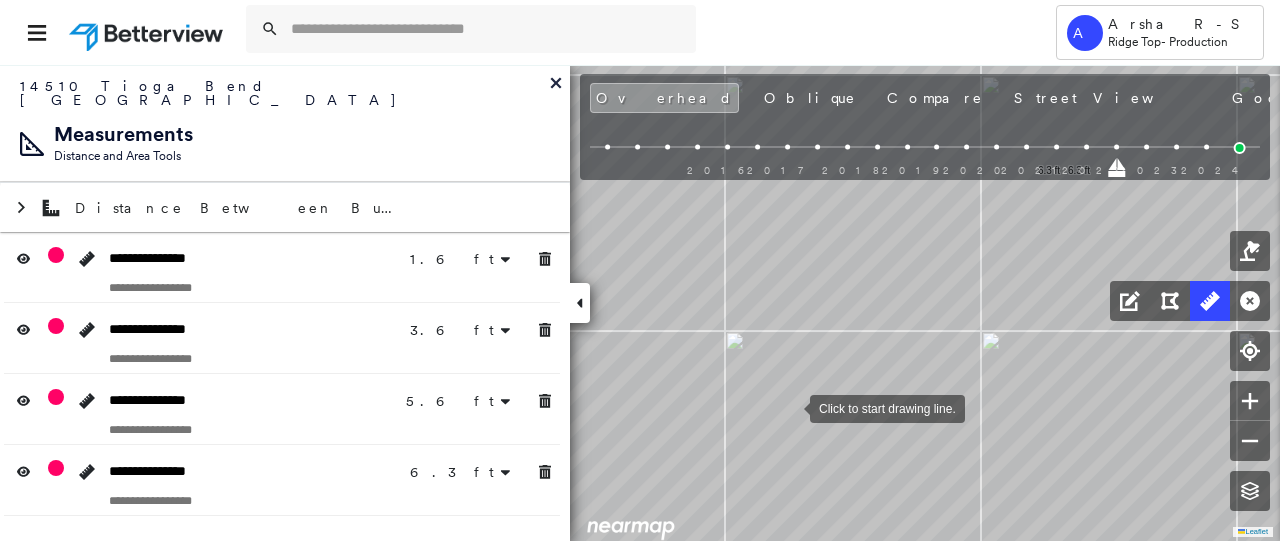 drag, startPoint x: 819, startPoint y: 419, endPoint x: 788, endPoint y: 355, distance: 71.11259 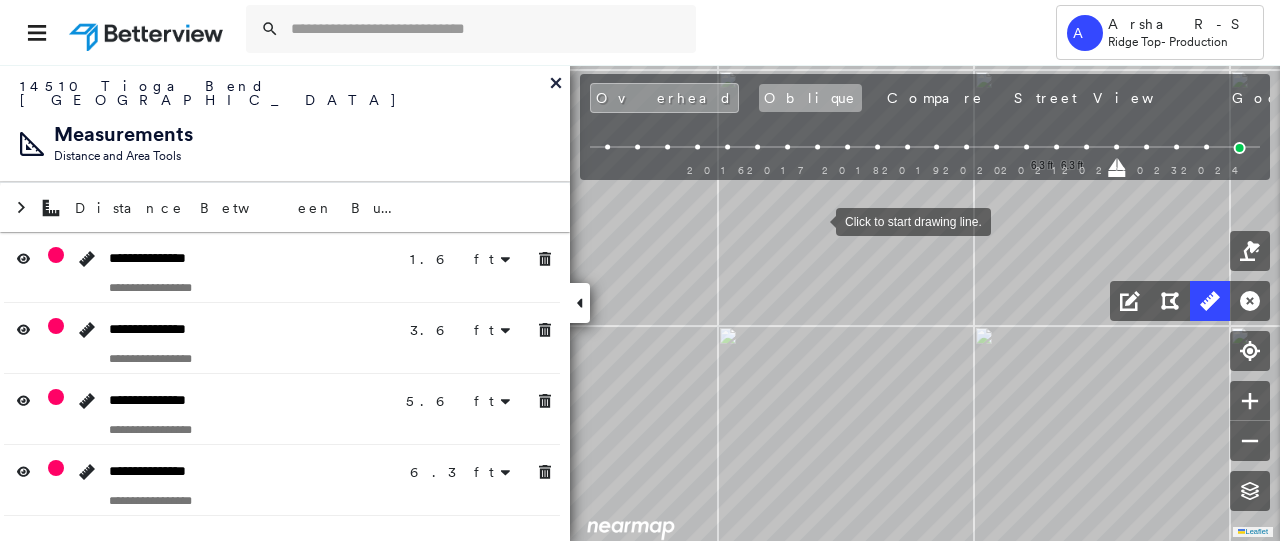 click on "Oblique" at bounding box center [810, 98] 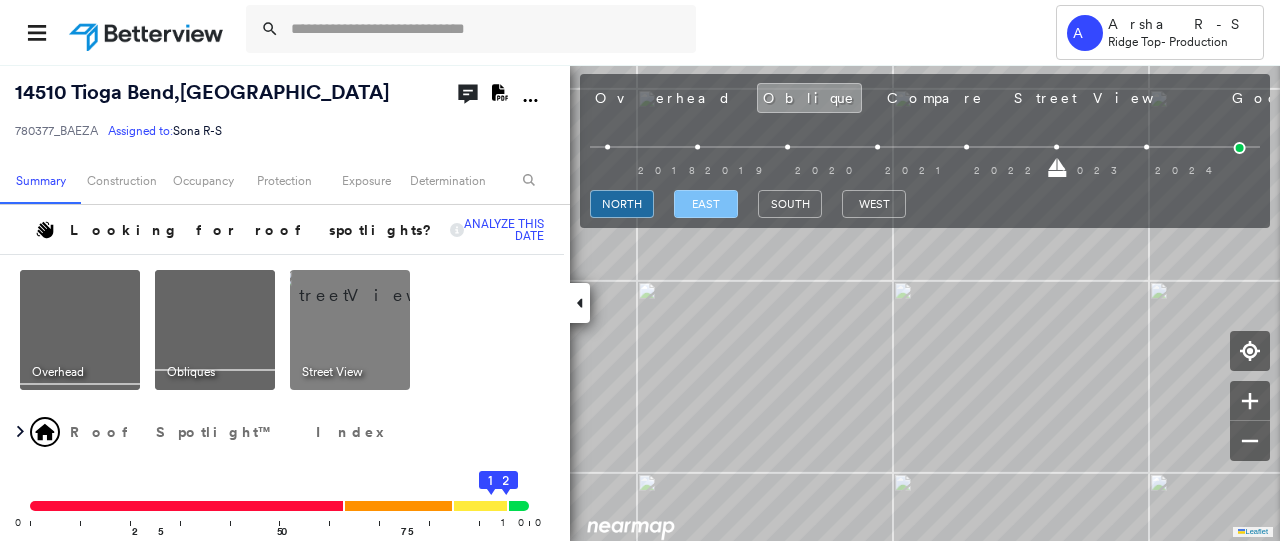 click on "east" at bounding box center (706, 204) 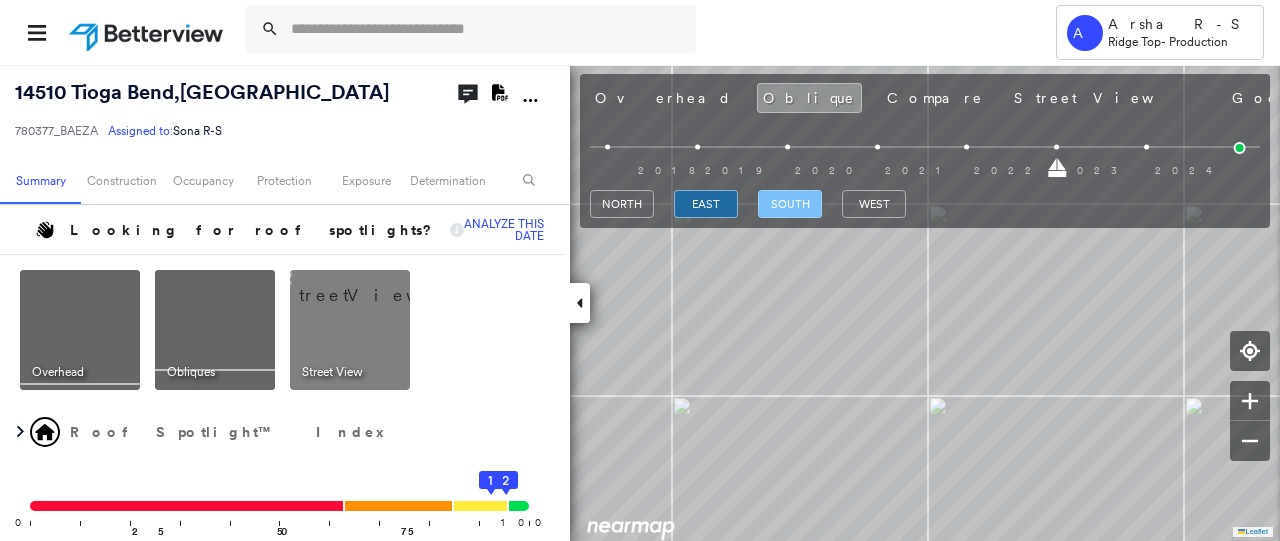 click on "south" at bounding box center [790, 204] 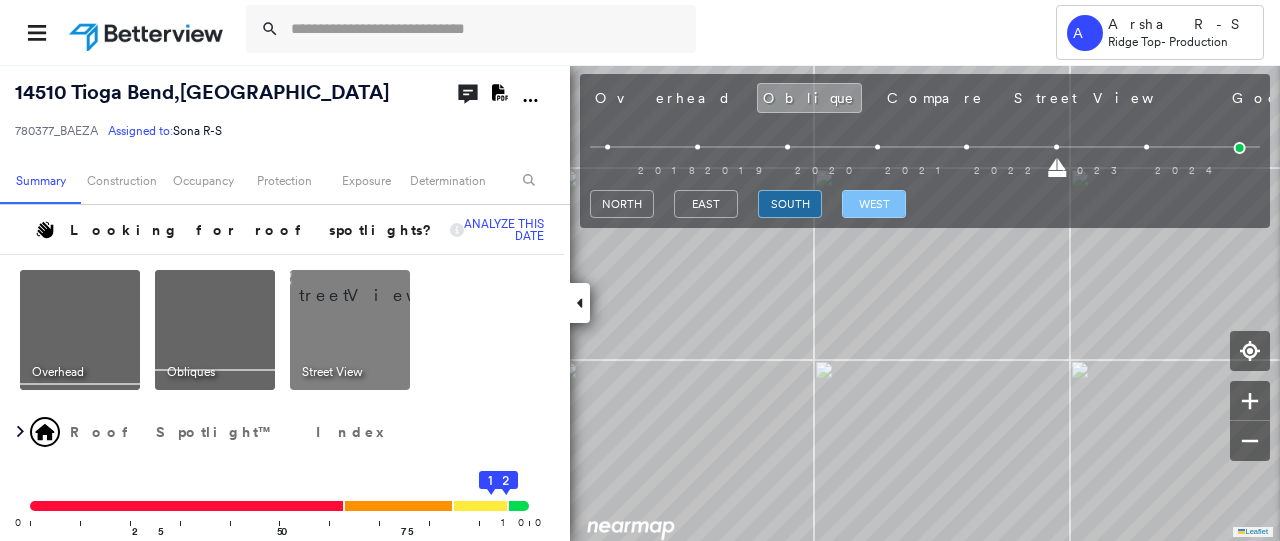 click on "west" at bounding box center (874, 204) 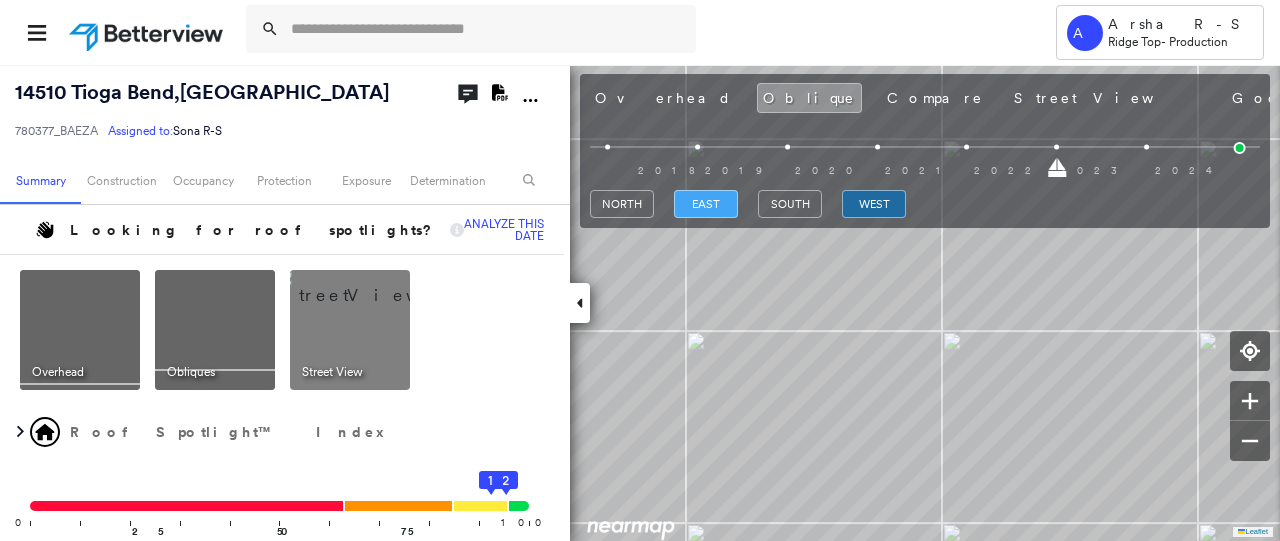 click on "east" at bounding box center (706, 204) 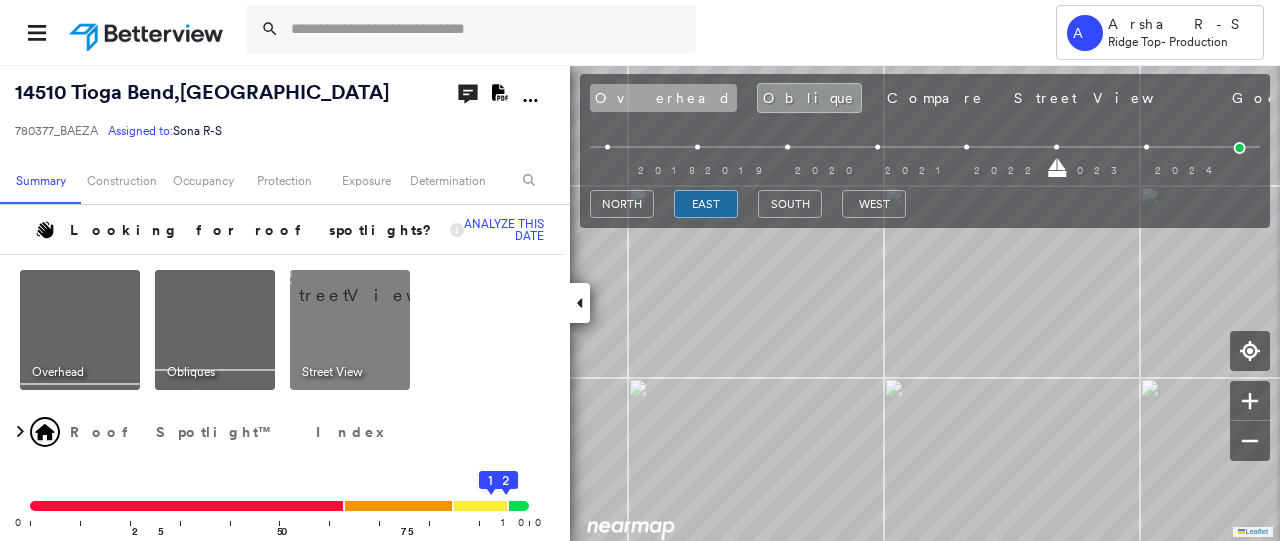 click on "Overhead" at bounding box center [663, 98] 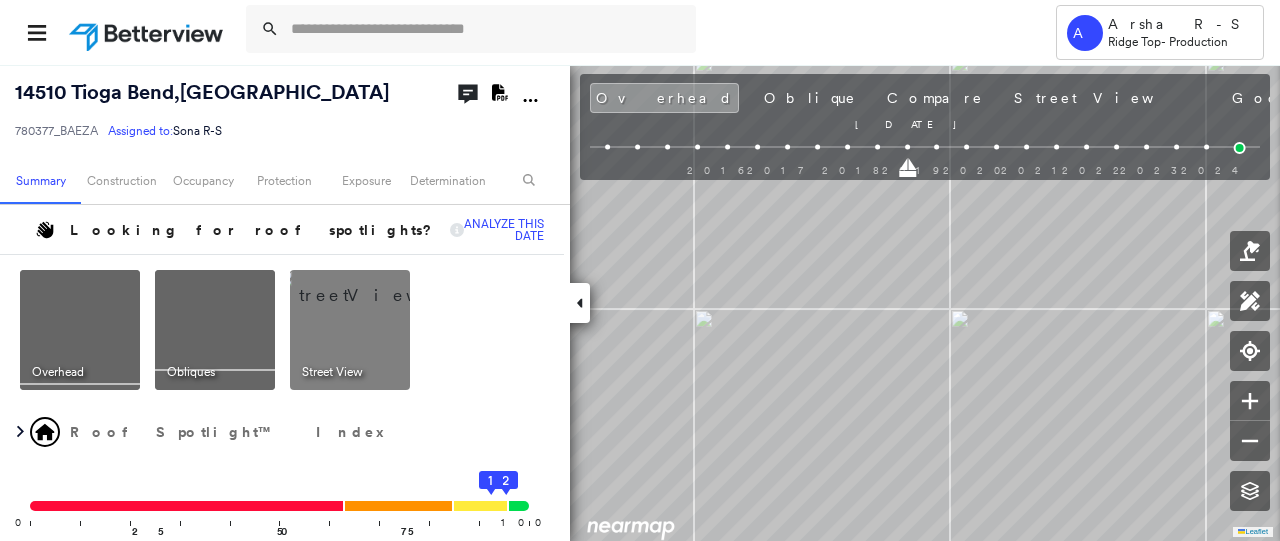 click on "[DATE] [DATE]" at bounding box center [925, 166] 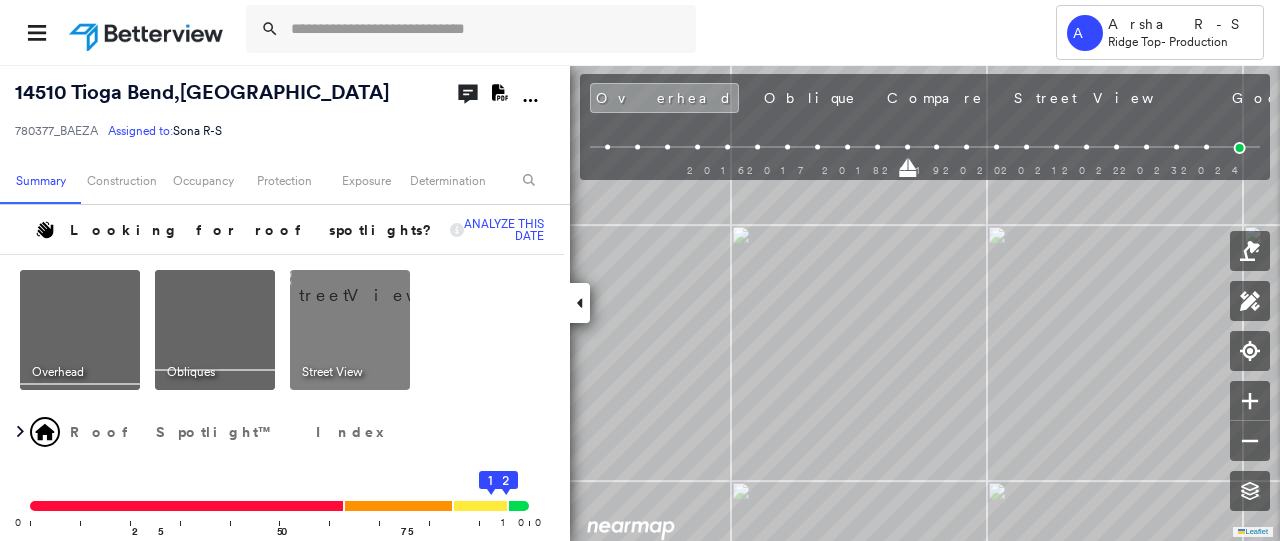 click at bounding box center [925, 166] 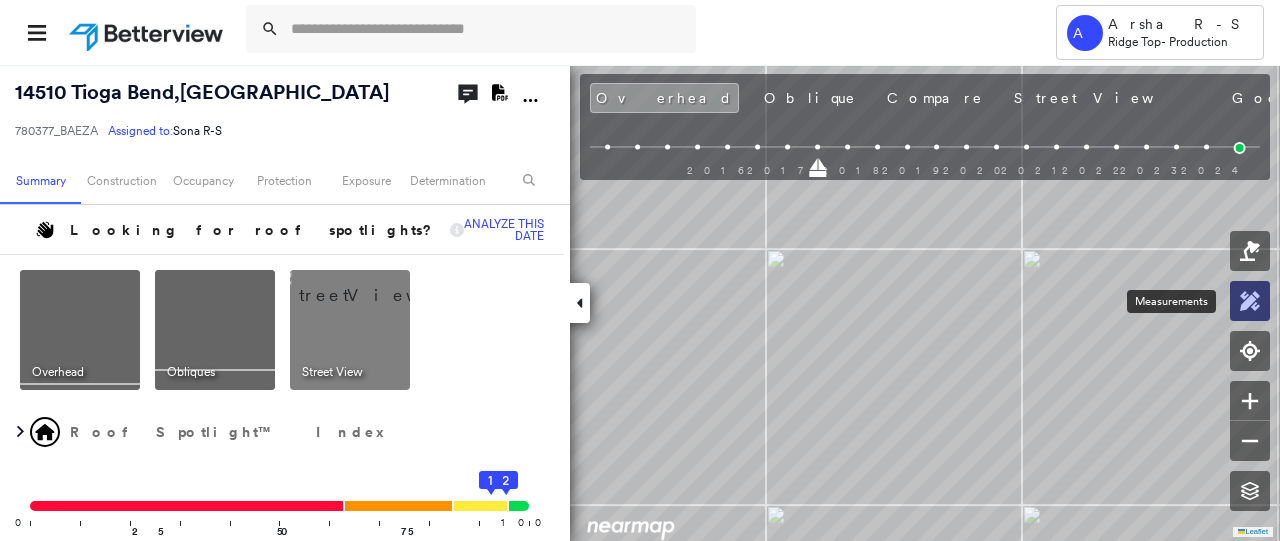click 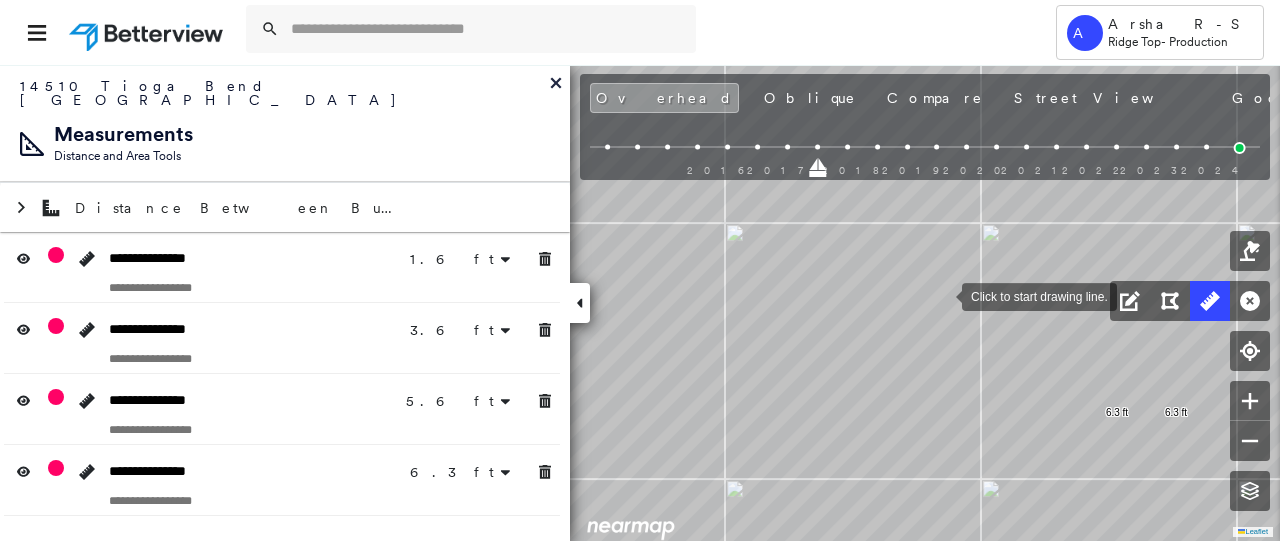 click at bounding box center (942, 295) 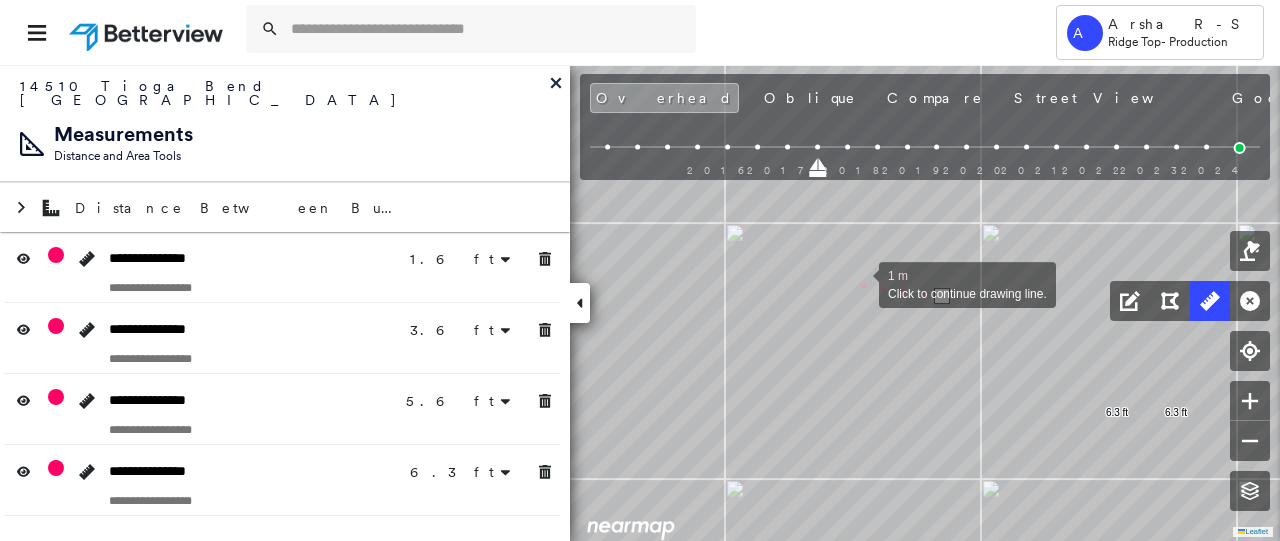 click at bounding box center [859, 283] 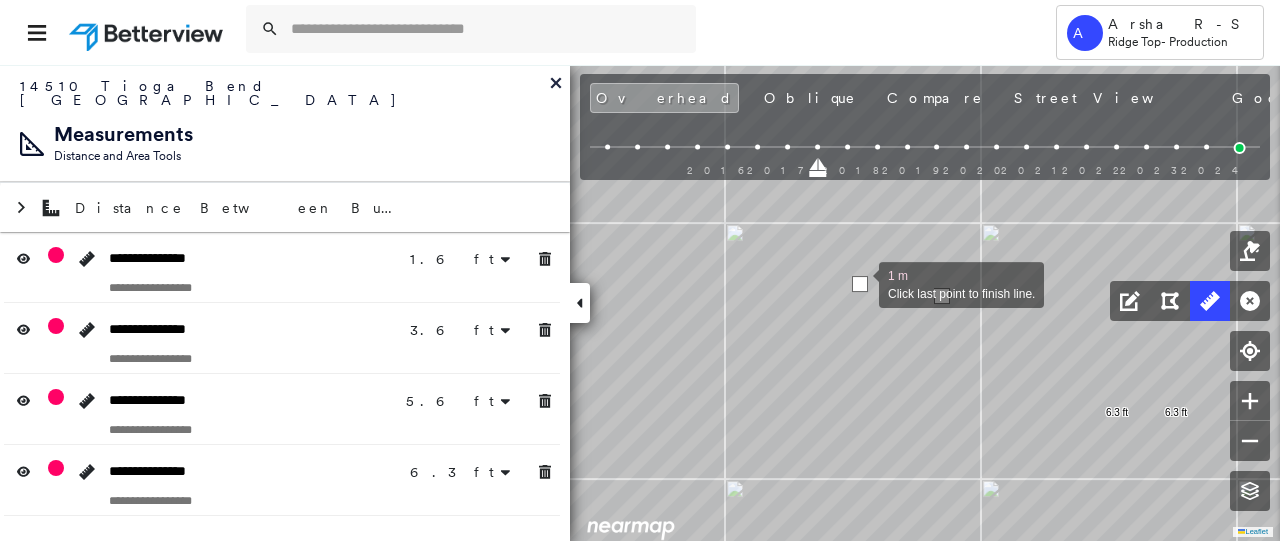 click at bounding box center [860, 284] 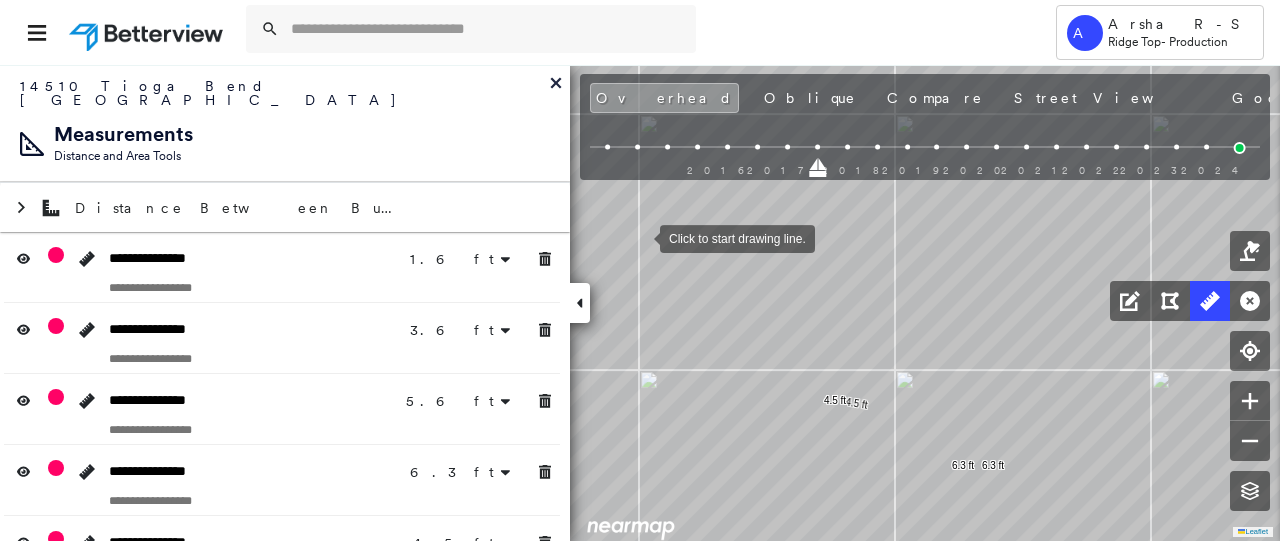 click at bounding box center [640, 237] 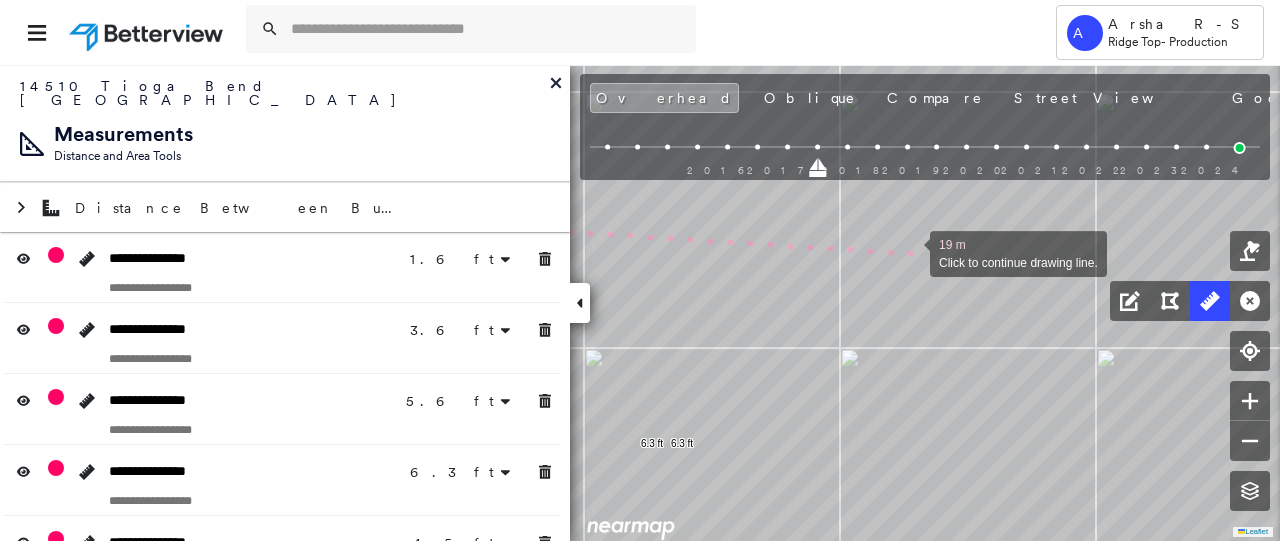 click at bounding box center (910, 252) 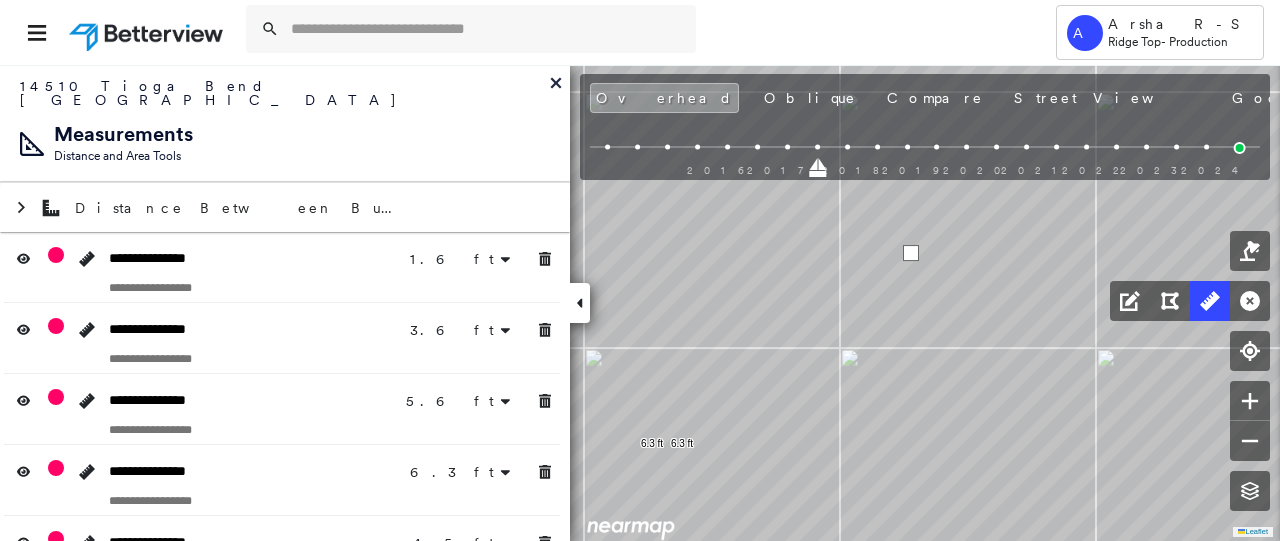 click at bounding box center (911, 253) 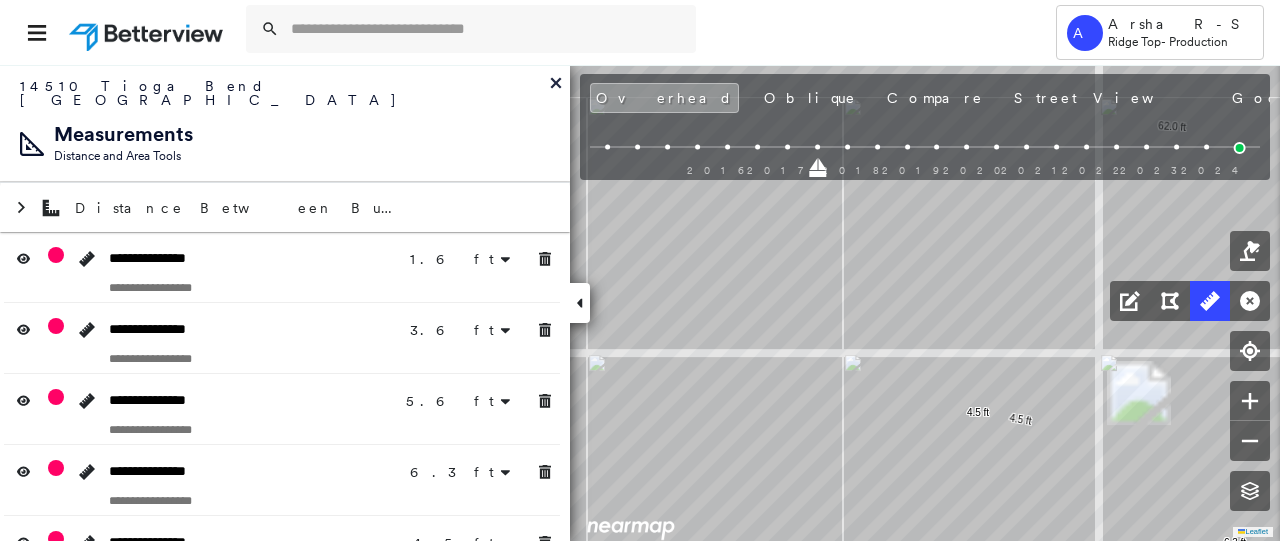 click on "1.6 ft 1.6 ft 3.6 ft 3.6 ft 5.6 ft 5.6 ft 6.3 ft 6.3 ft 4.5 ft 4.5 ft 62.0 ft 62.0 ft Click to start drawing line." at bounding box center (225, -34) 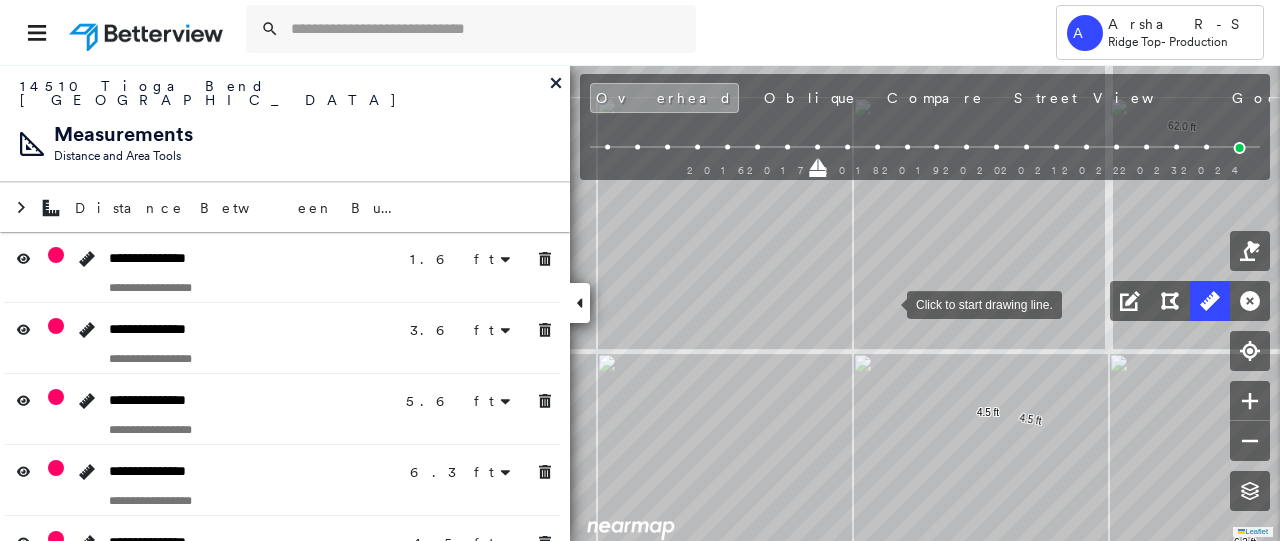 click at bounding box center [887, 303] 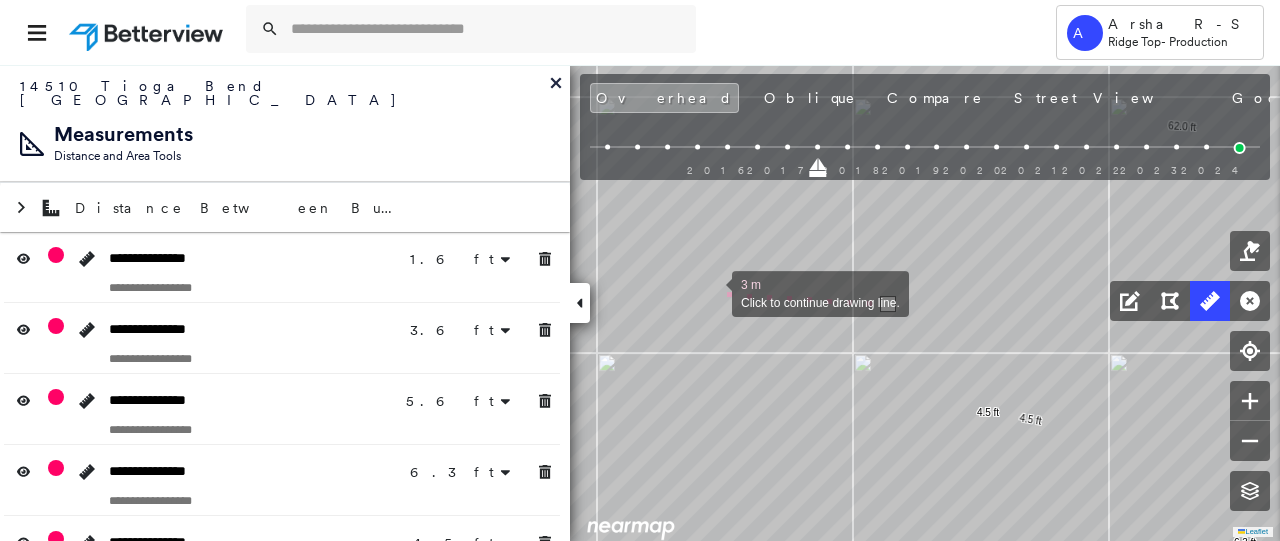 click at bounding box center (712, 292) 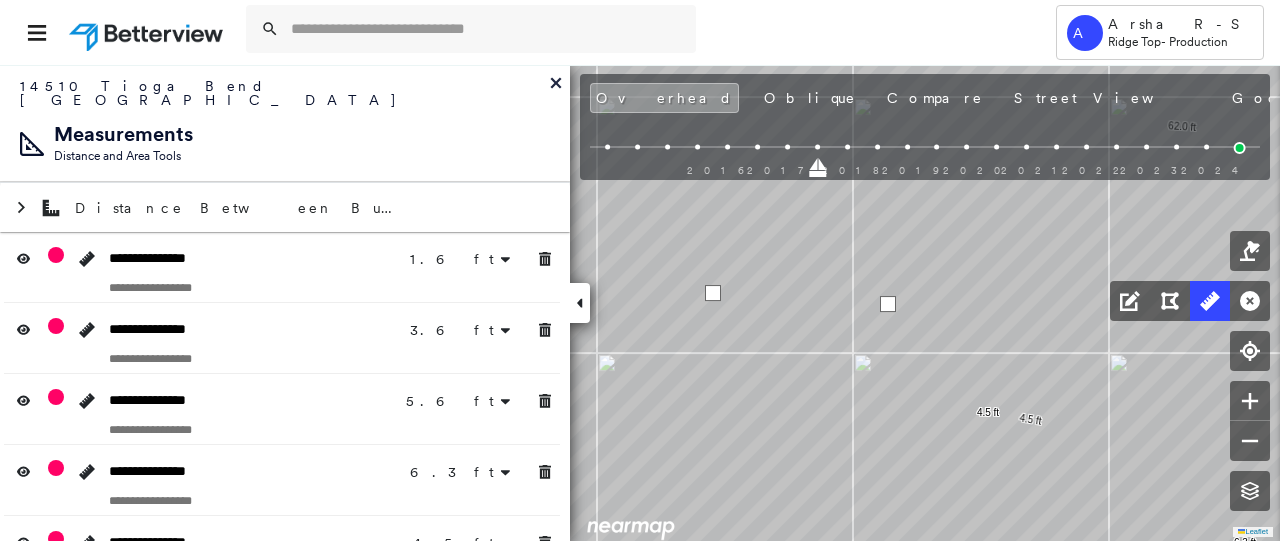 click at bounding box center (713, 293) 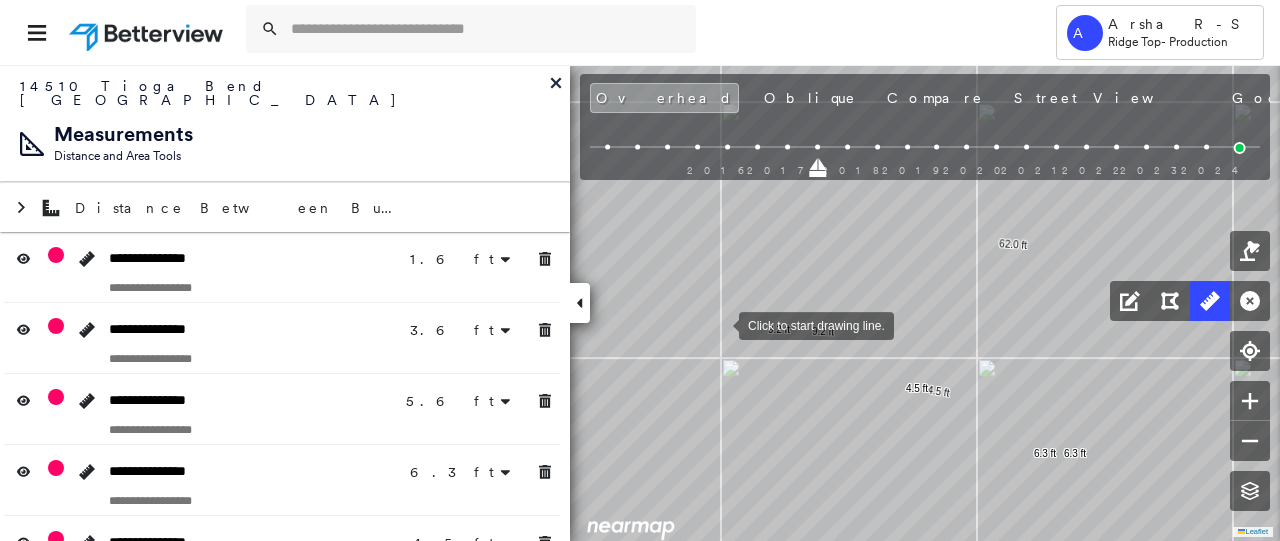 click at bounding box center [719, 324] 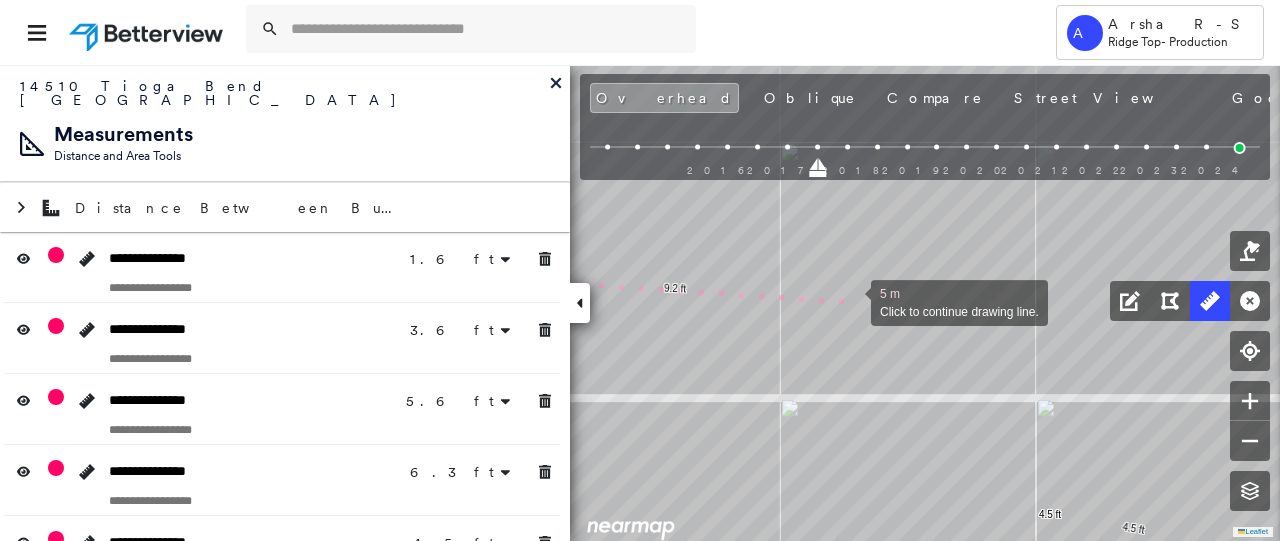 click at bounding box center [851, 301] 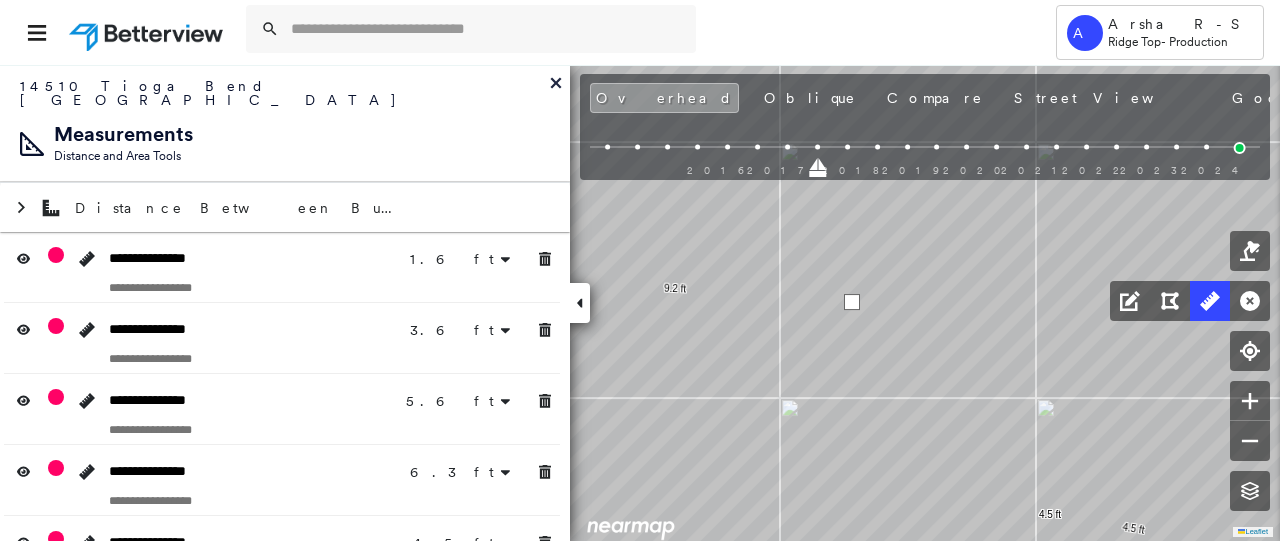 click at bounding box center [852, 302] 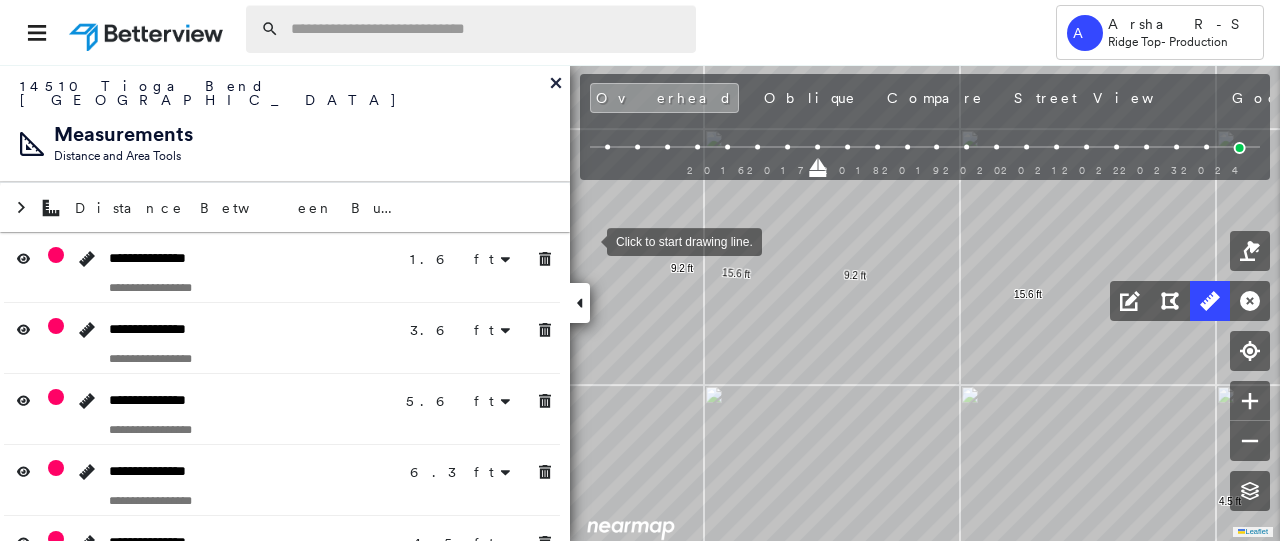 click at bounding box center (487, 29) 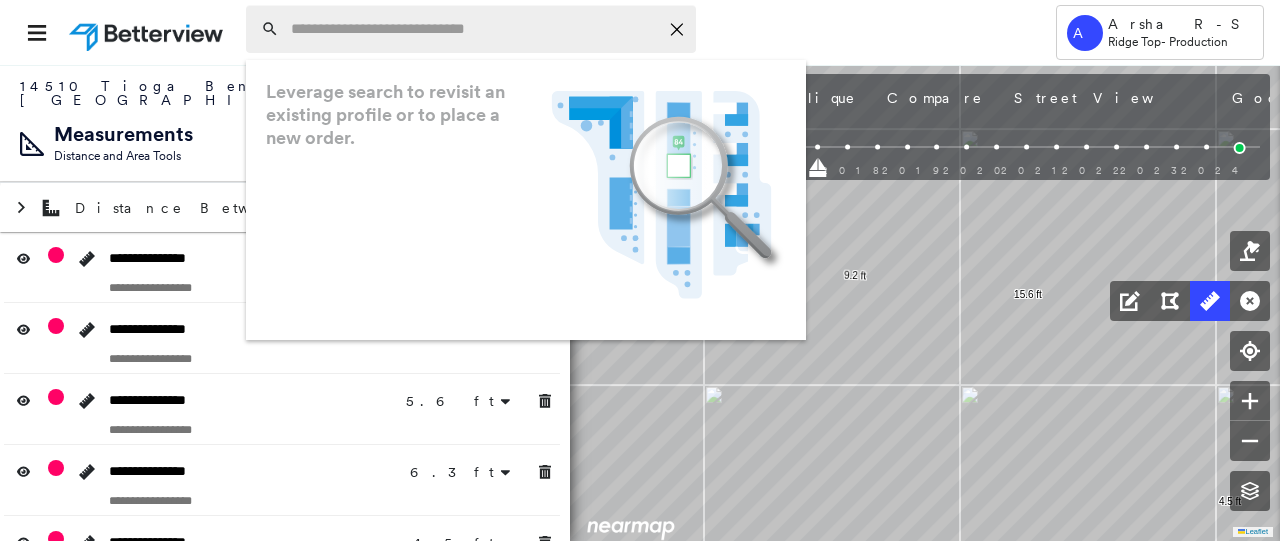 paste on "**********" 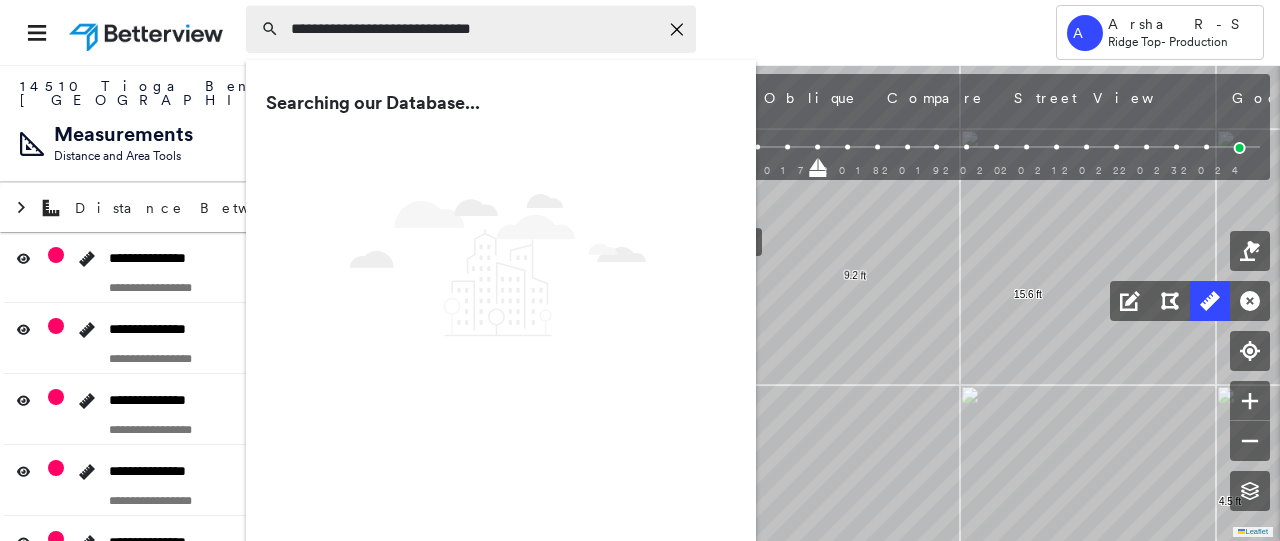 type on "**********" 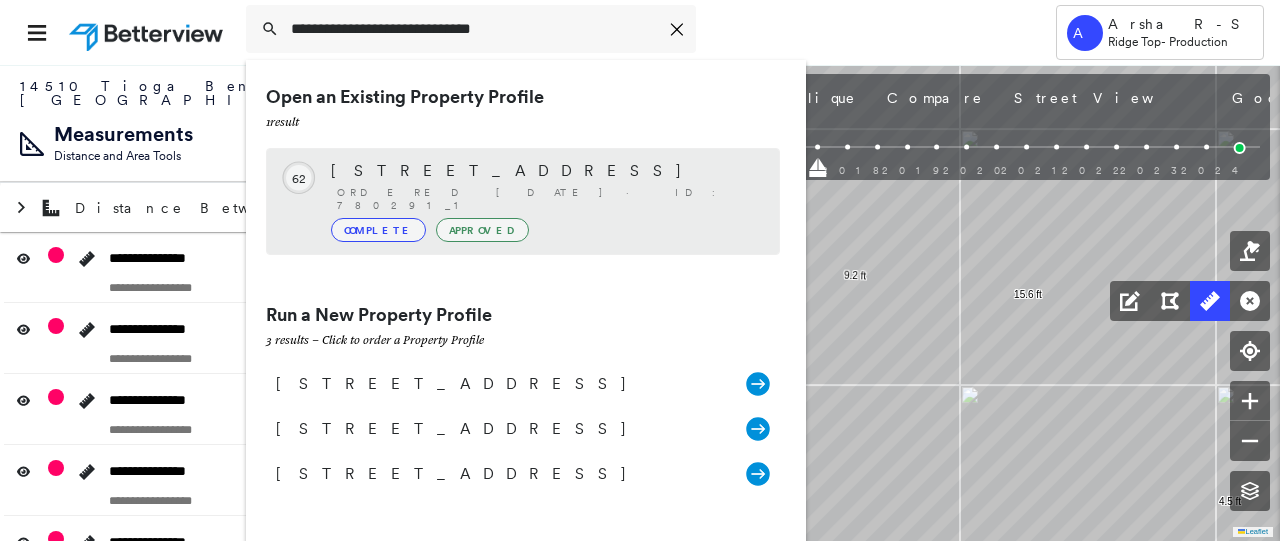 click on "Complete Approved" at bounding box center [545, 230] 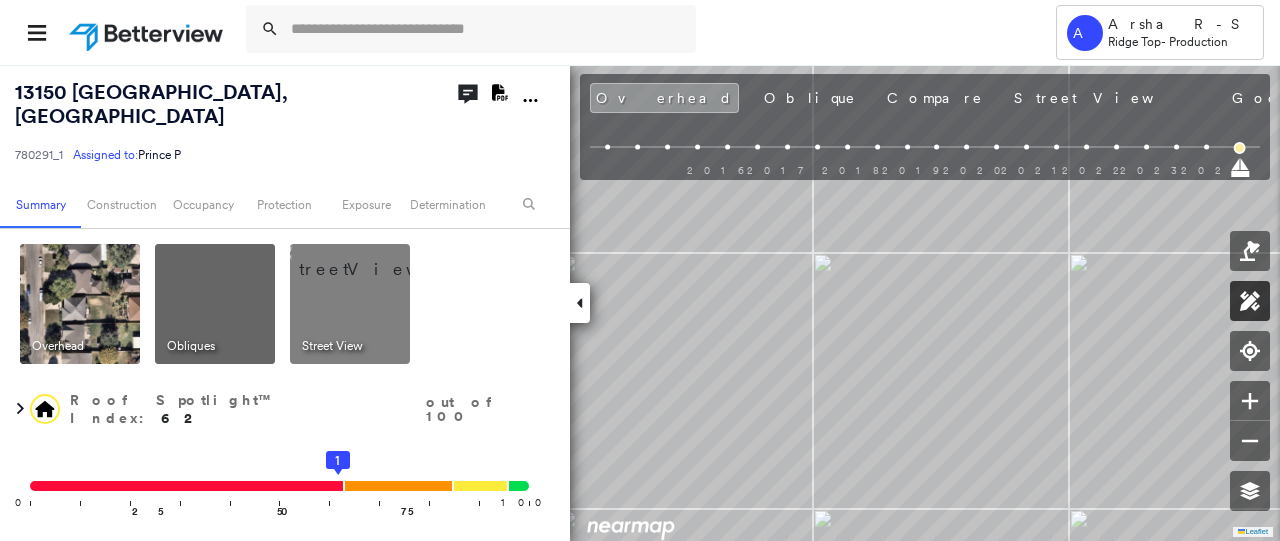 click 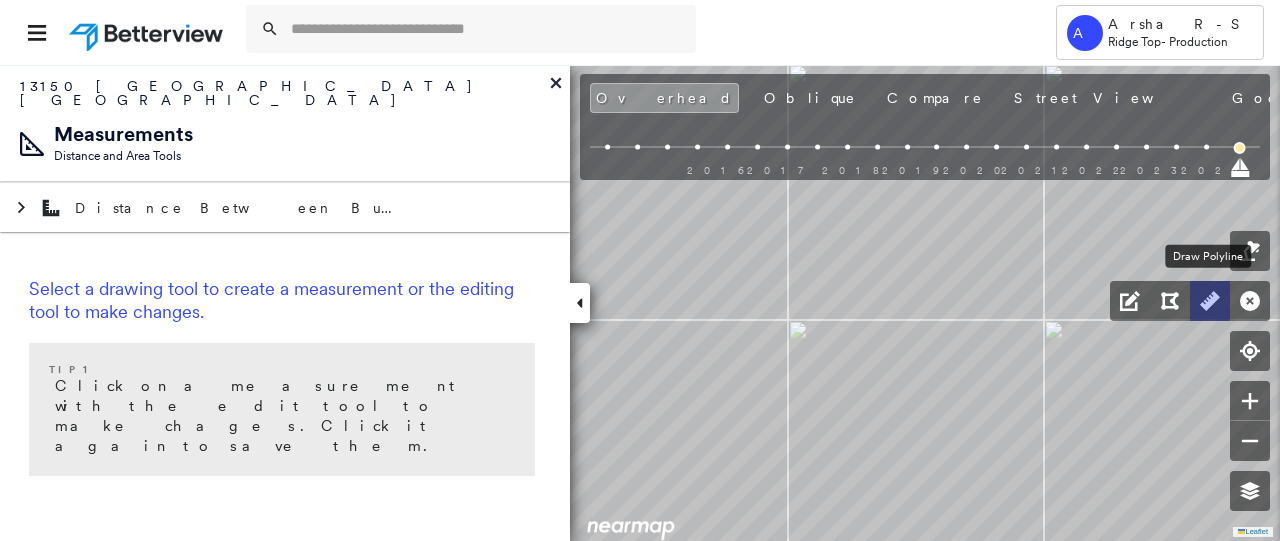 click 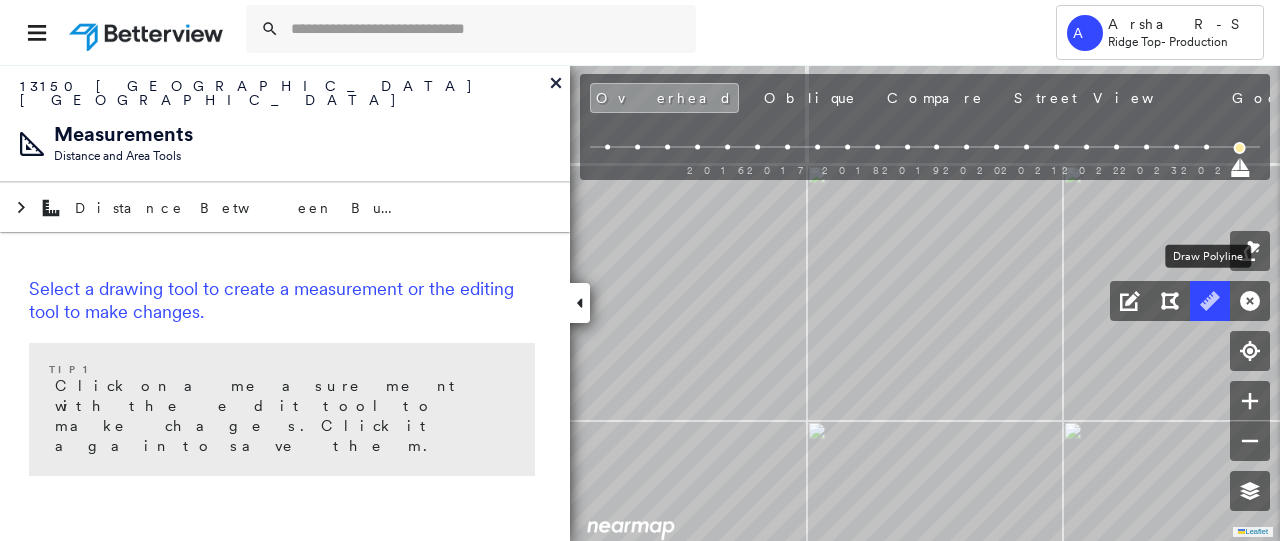 click 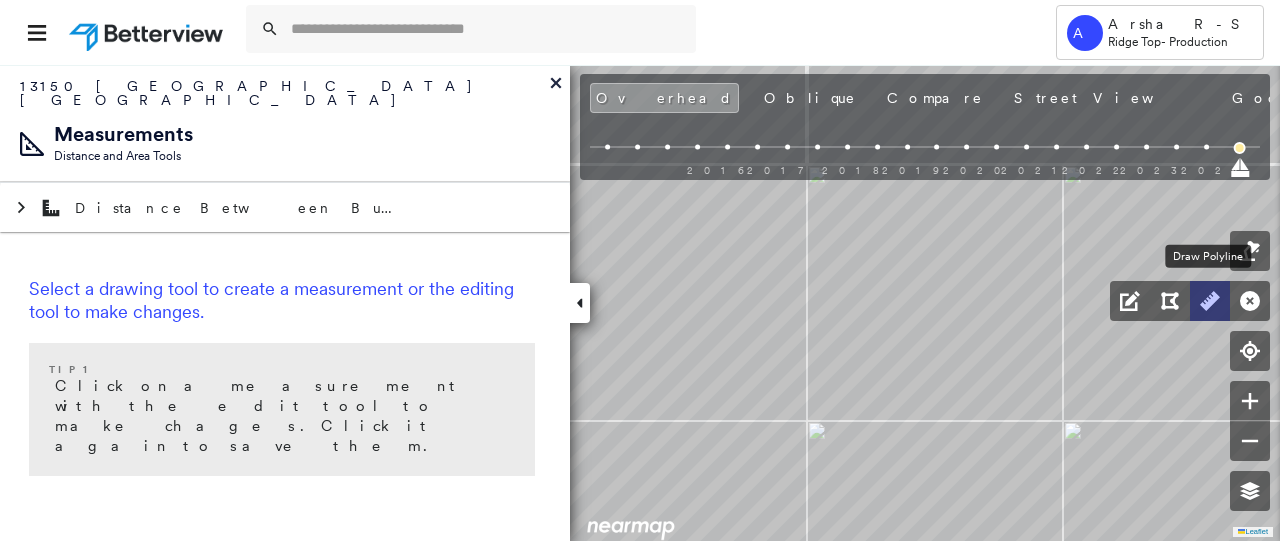 click 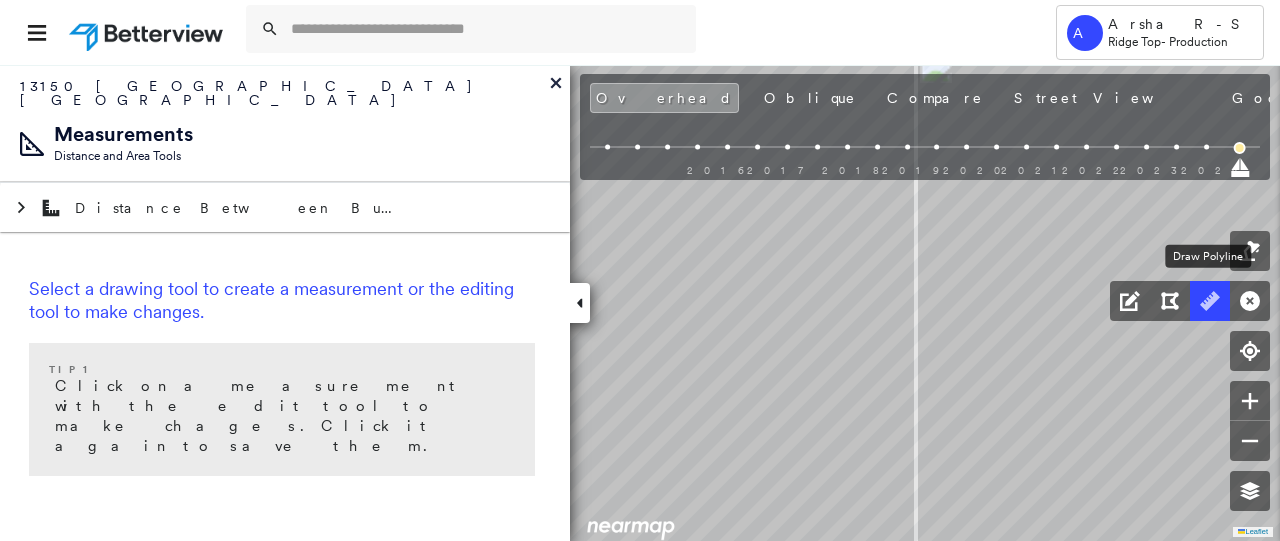 click 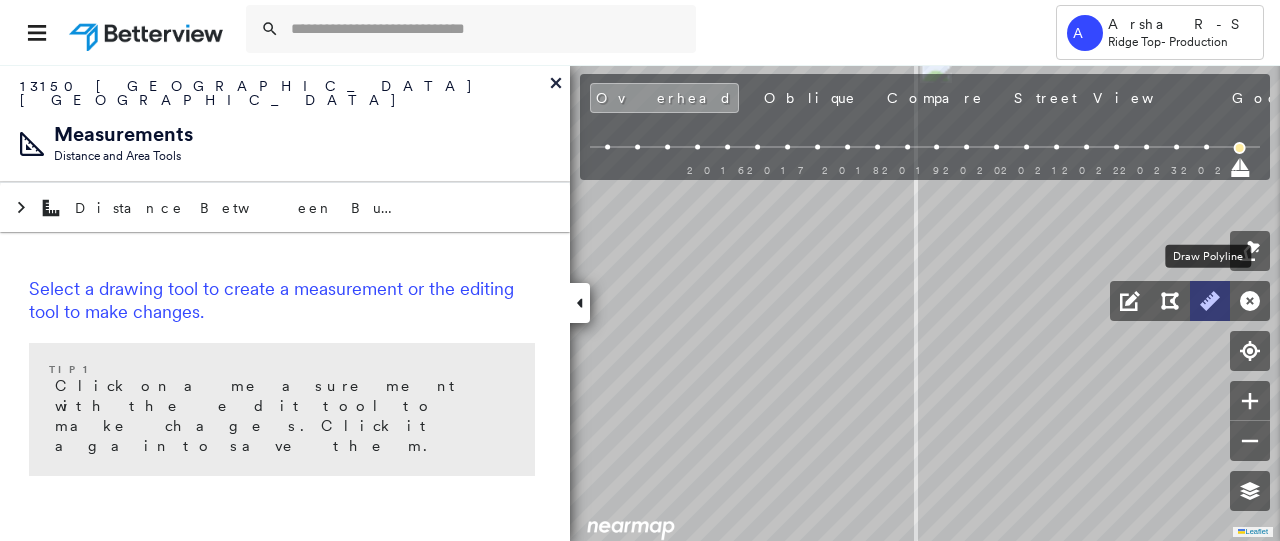 click 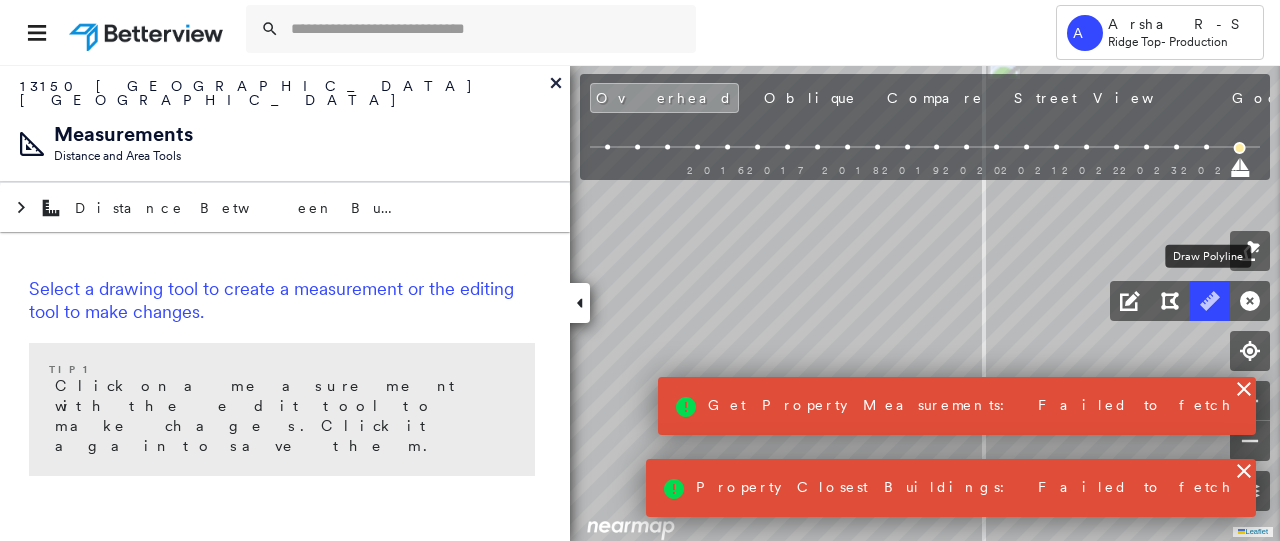 click 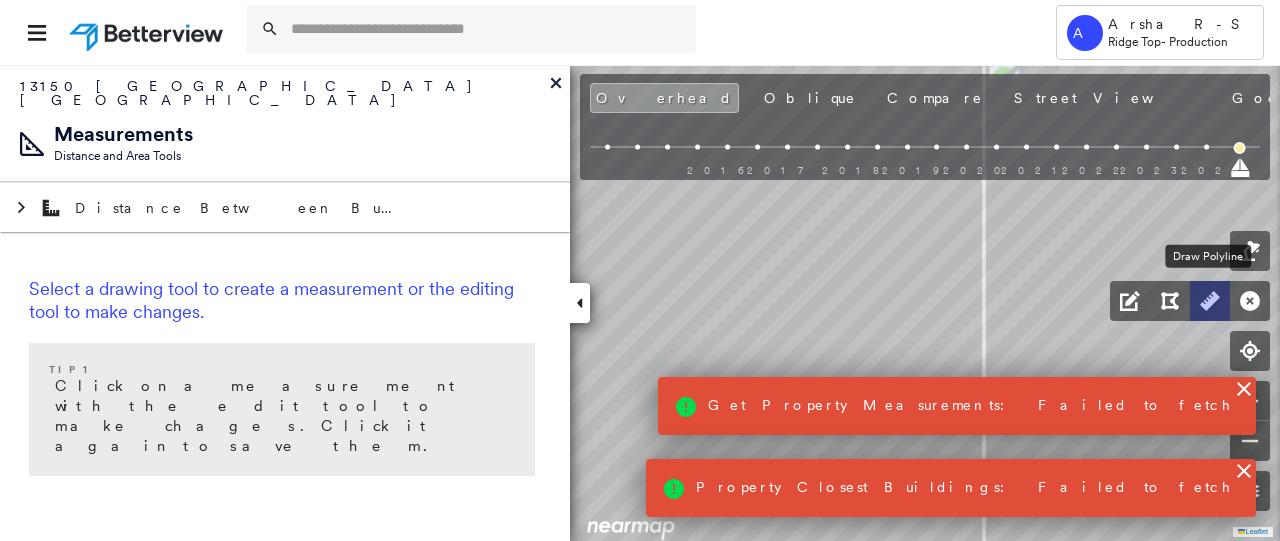 click 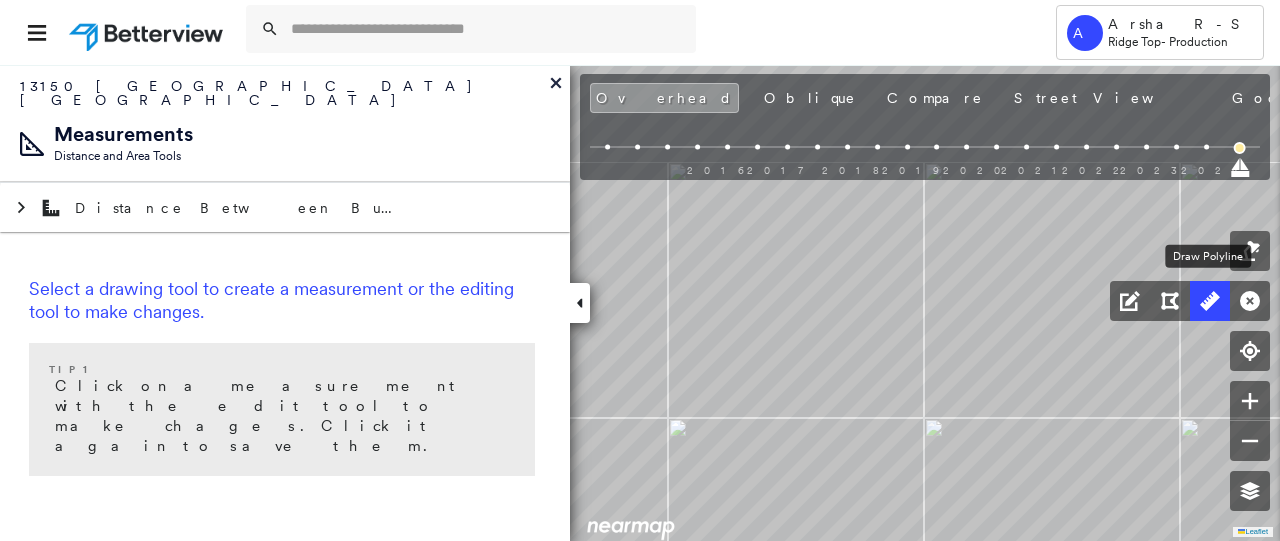 click 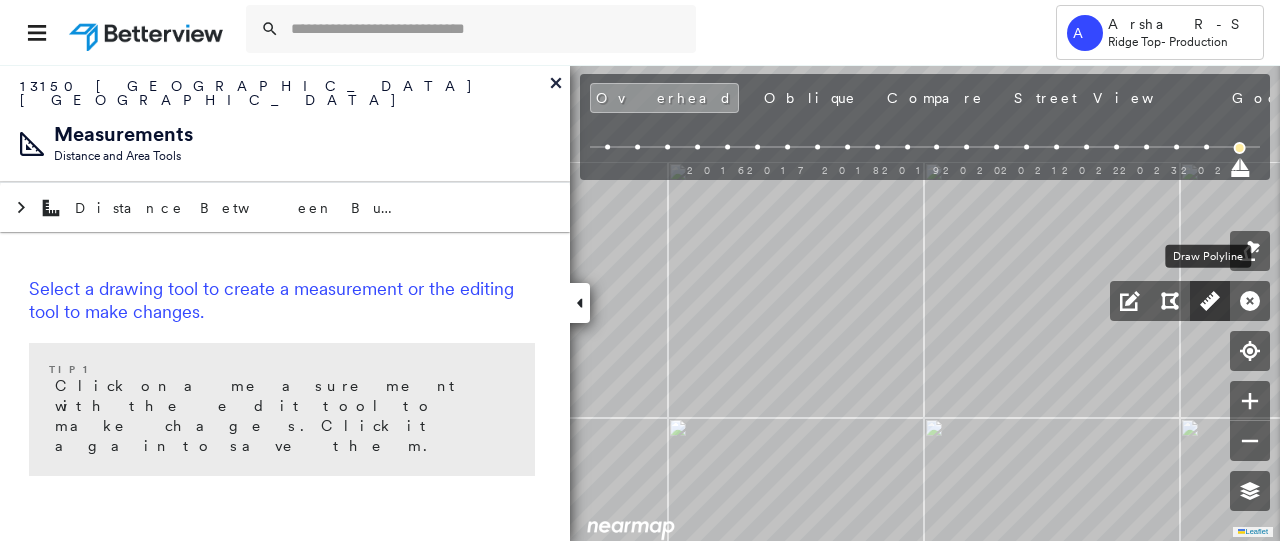 click 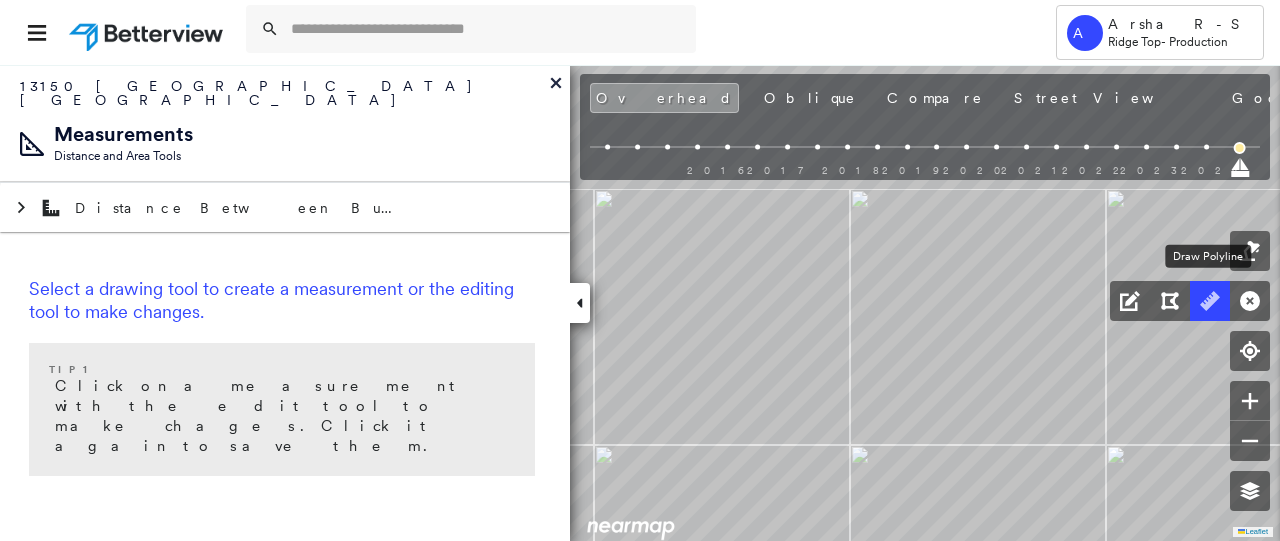 click 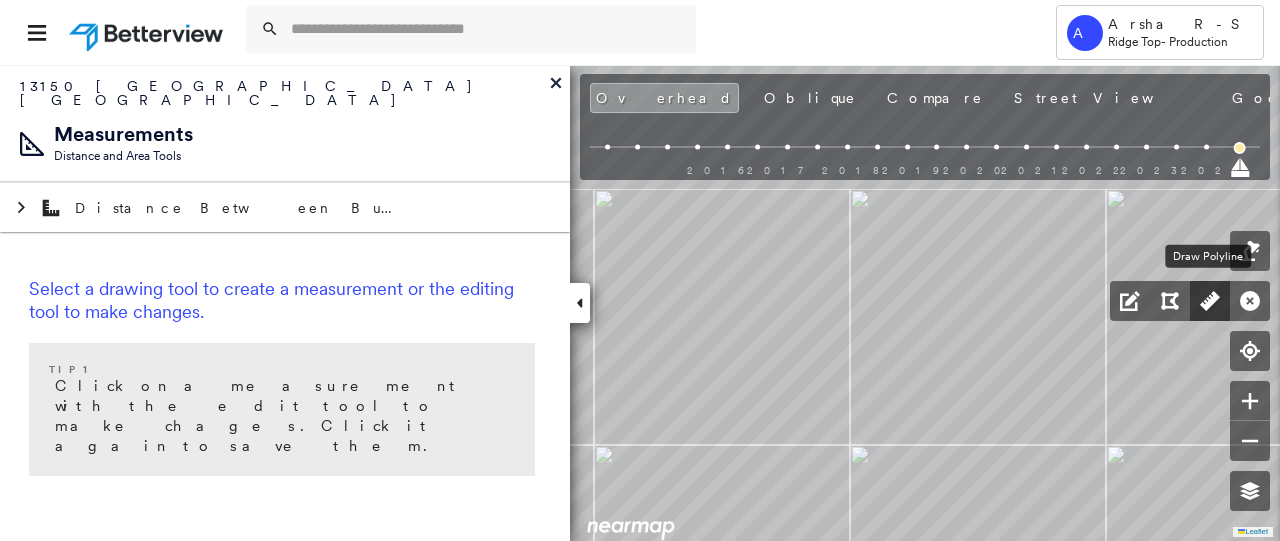 click 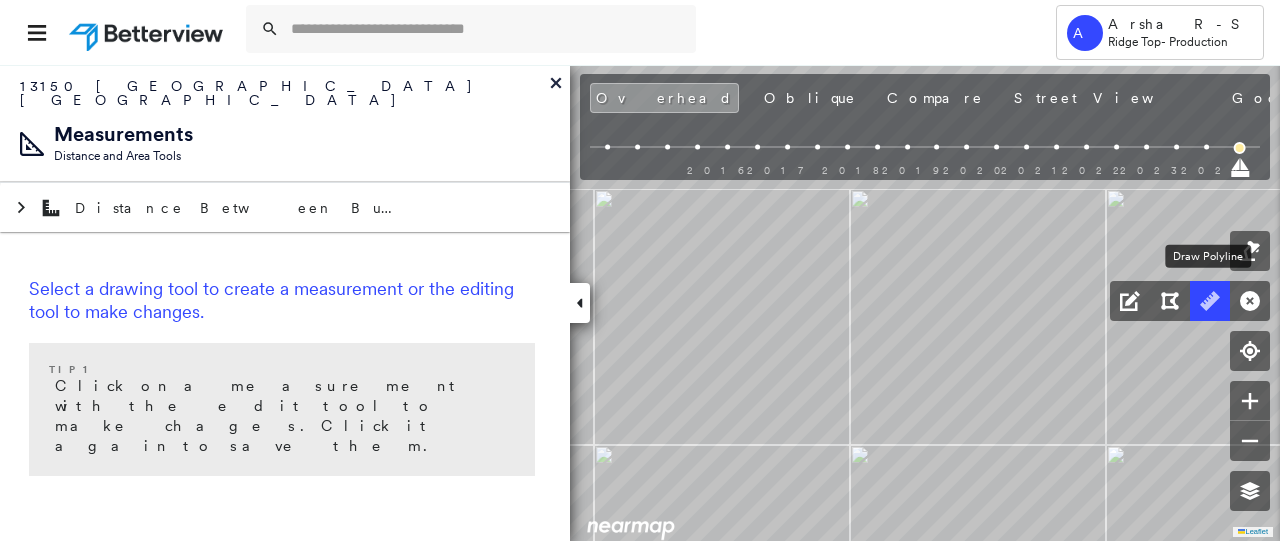 click 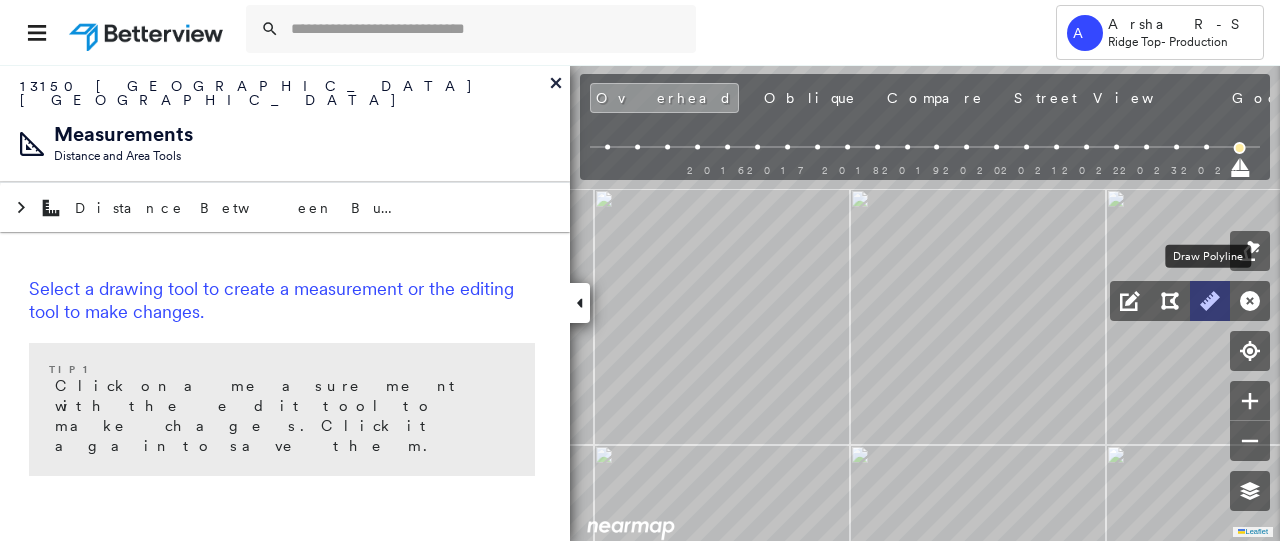 click 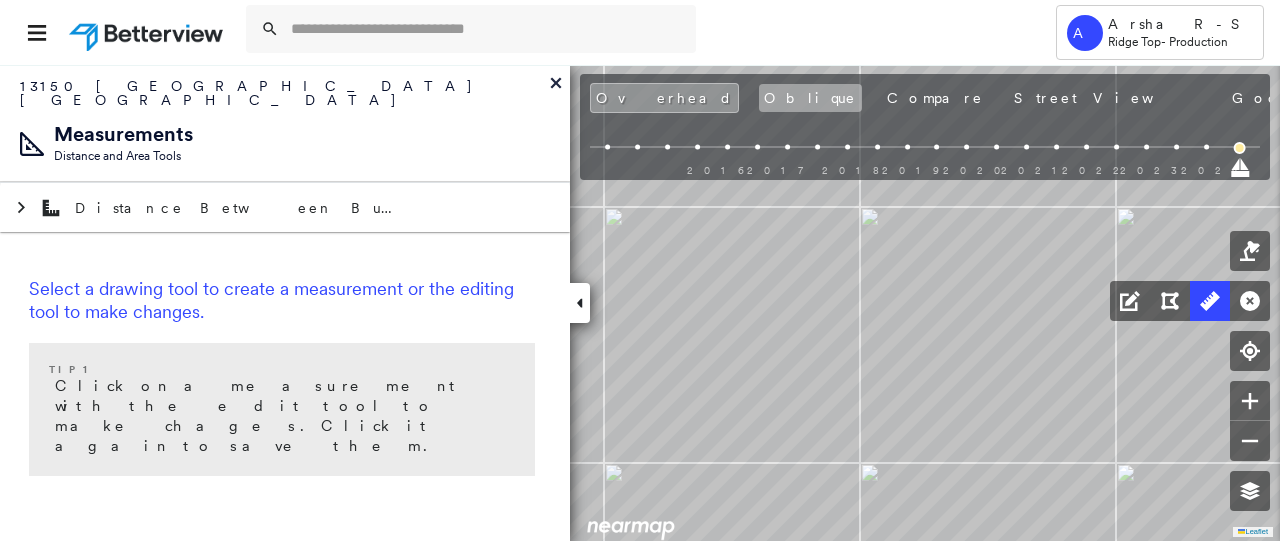 click on "Oblique" at bounding box center [810, 98] 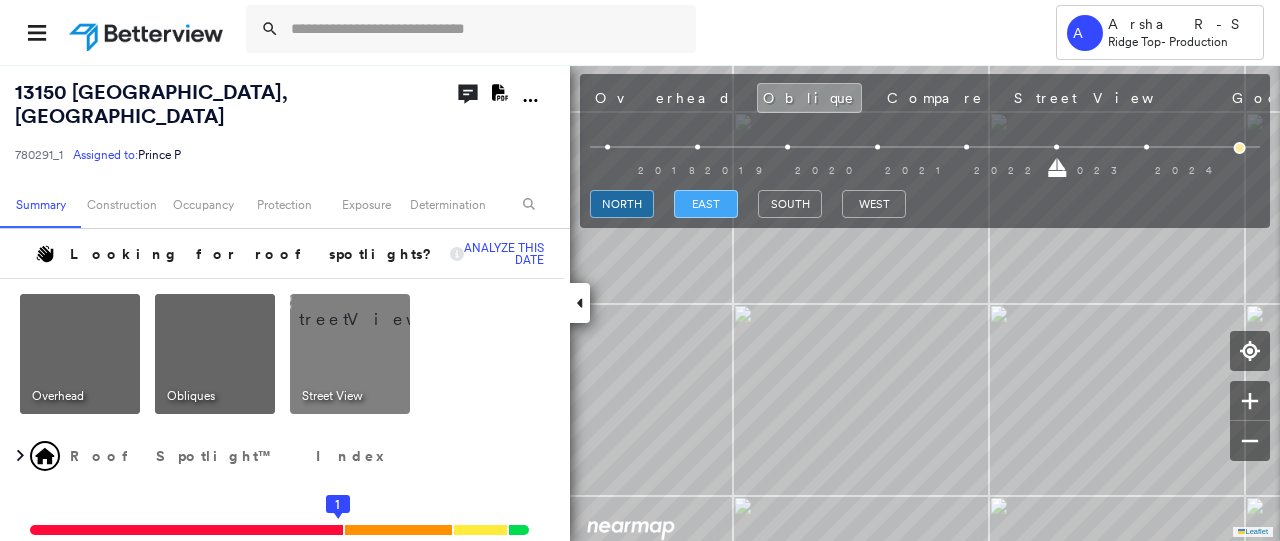 click on "east" at bounding box center (706, 204) 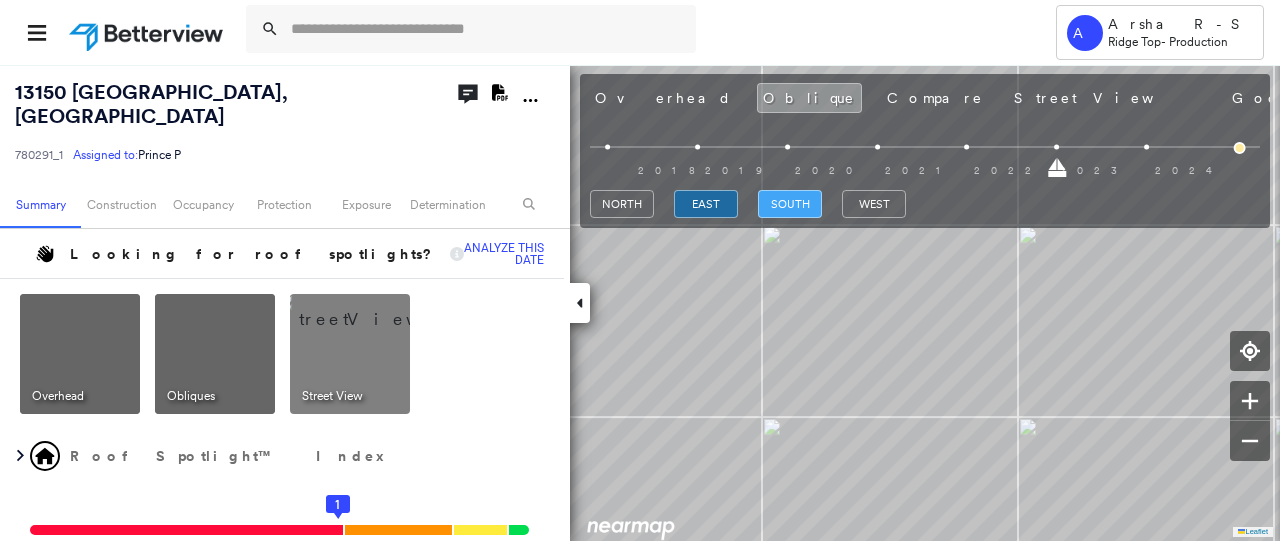 click on "south" at bounding box center (790, 204) 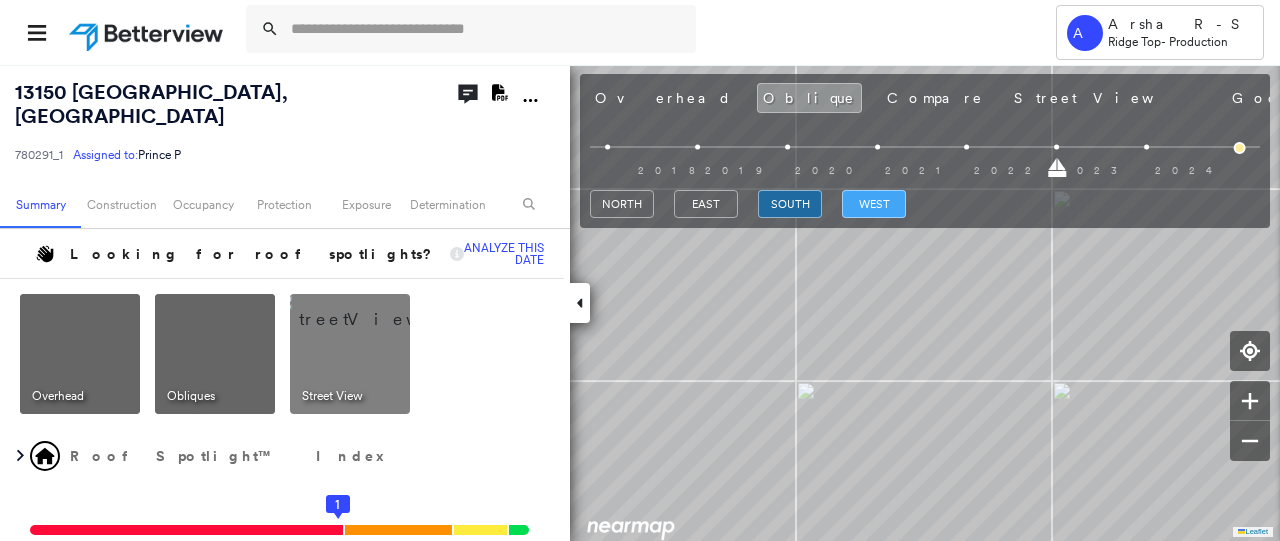 click on "west" at bounding box center [874, 204] 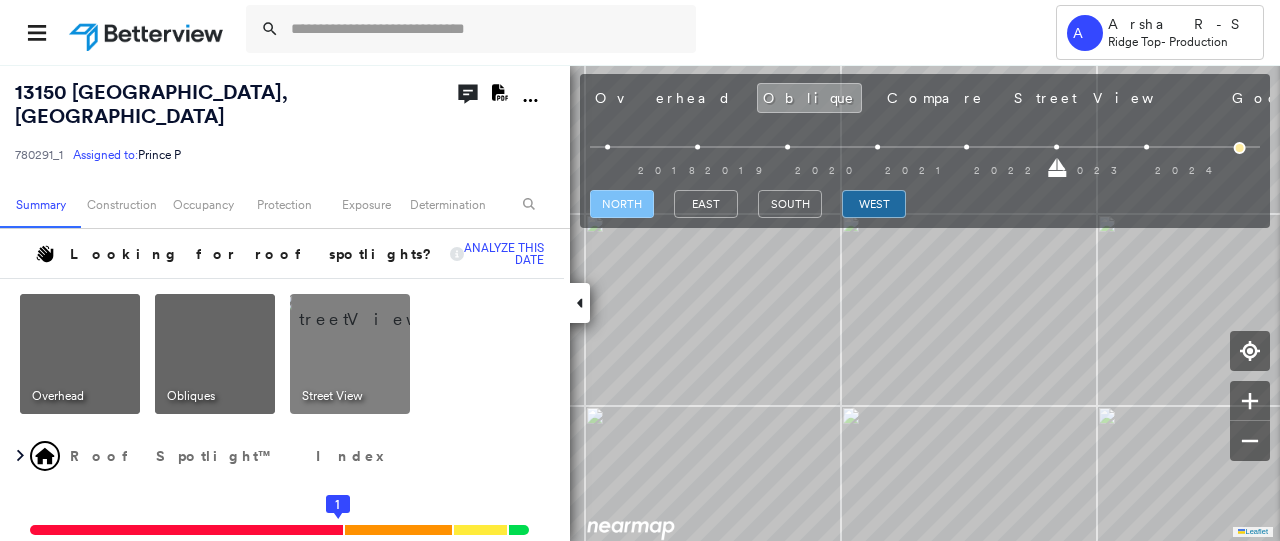 click on "north" at bounding box center (622, 204) 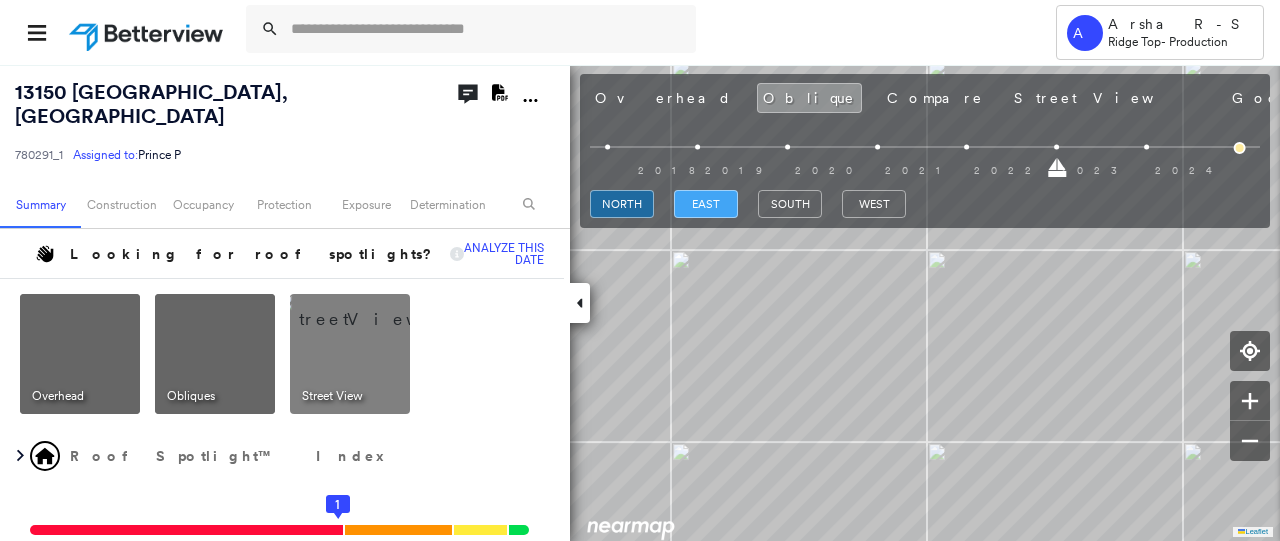 click on "east" at bounding box center [706, 204] 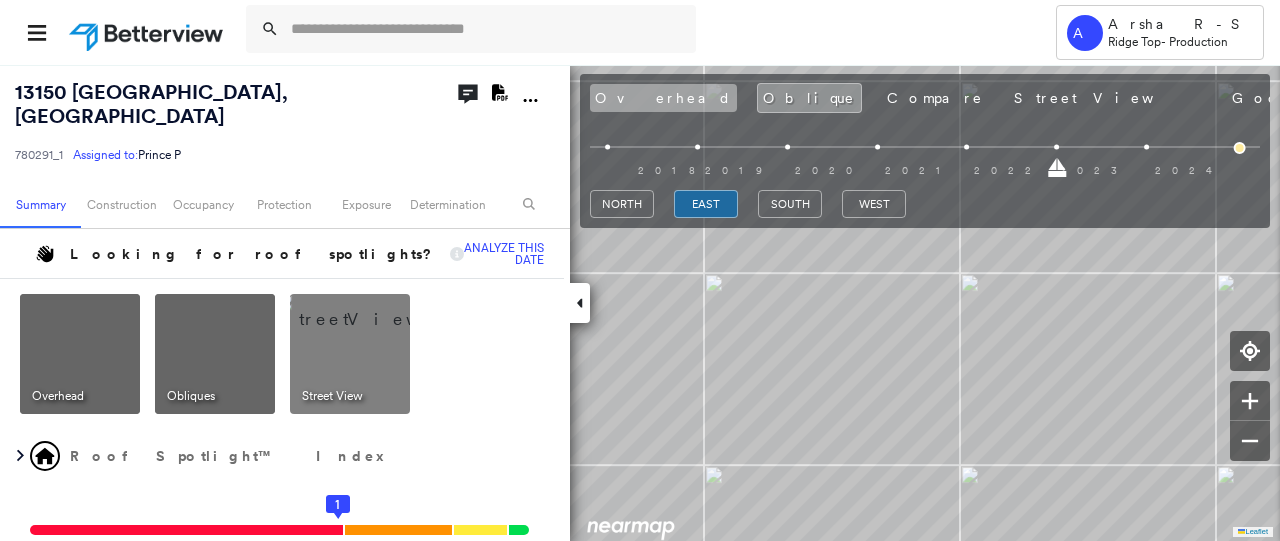 click on "Overhead" at bounding box center [663, 98] 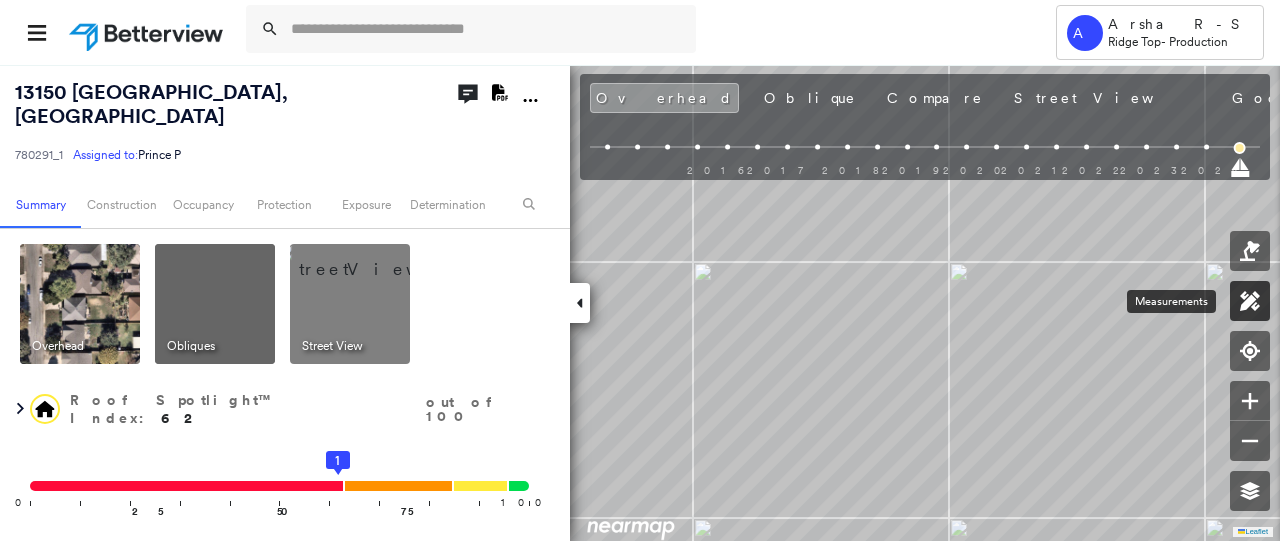 click 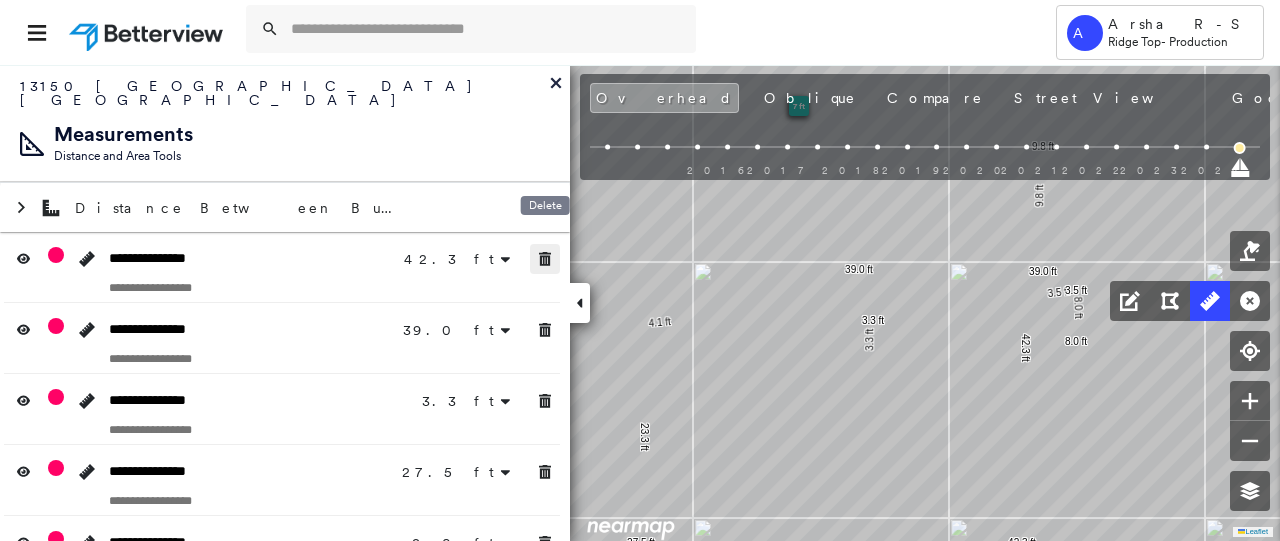 click 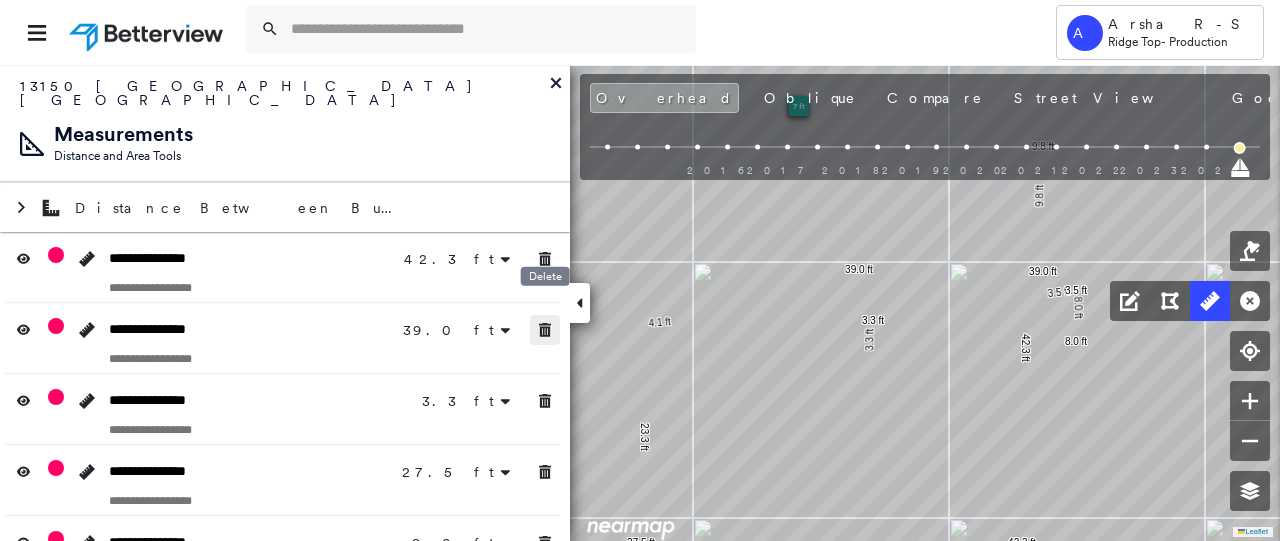 click 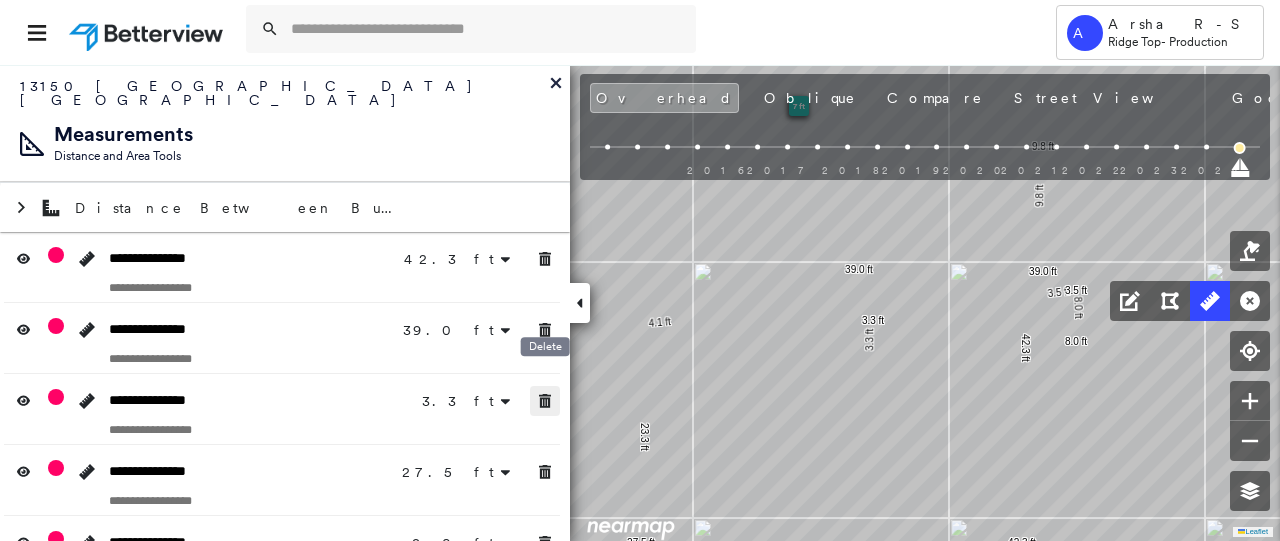 click on "**********" at bounding box center (285, 480) 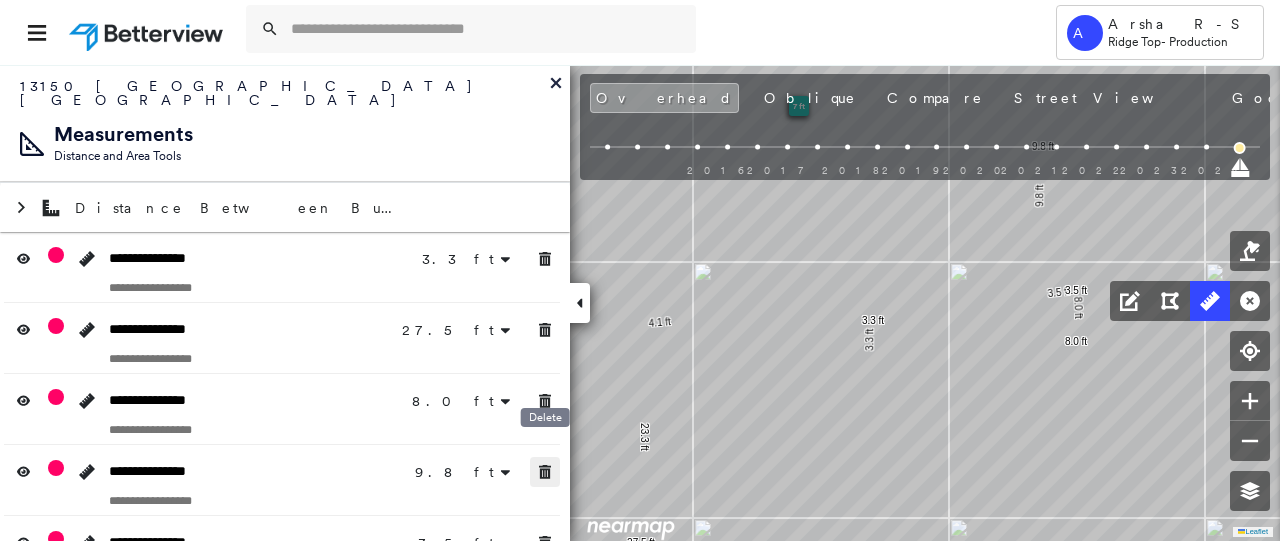 drag, startPoint x: 552, startPoint y: 455, endPoint x: 538, endPoint y: 512, distance: 58.694122 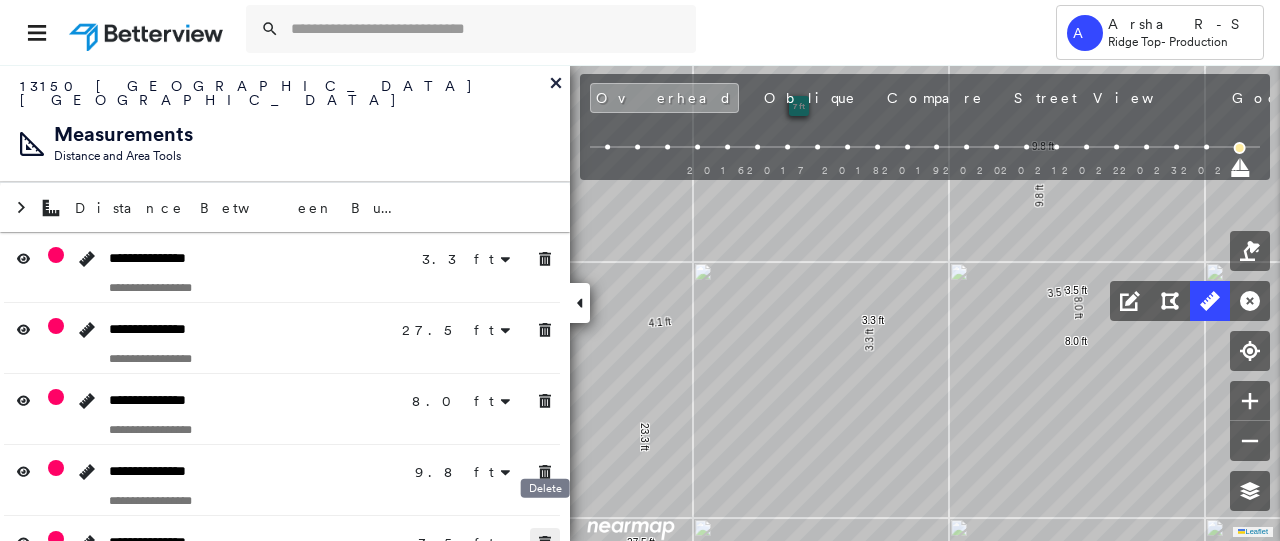 click 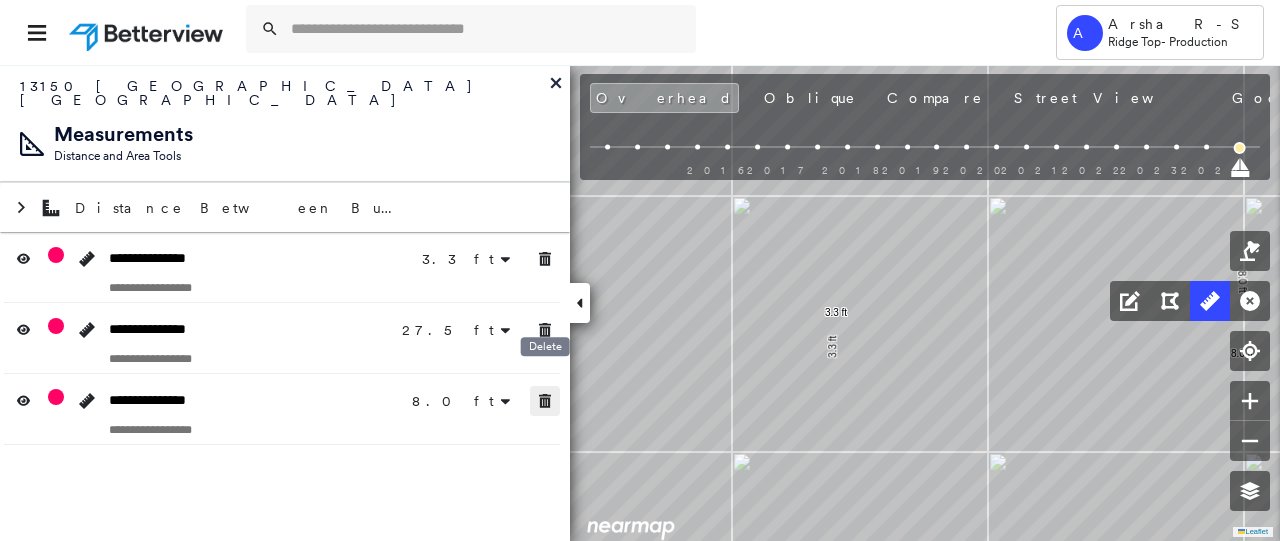 drag, startPoint x: 543, startPoint y: 375, endPoint x: 539, endPoint y: 365, distance: 10.770329 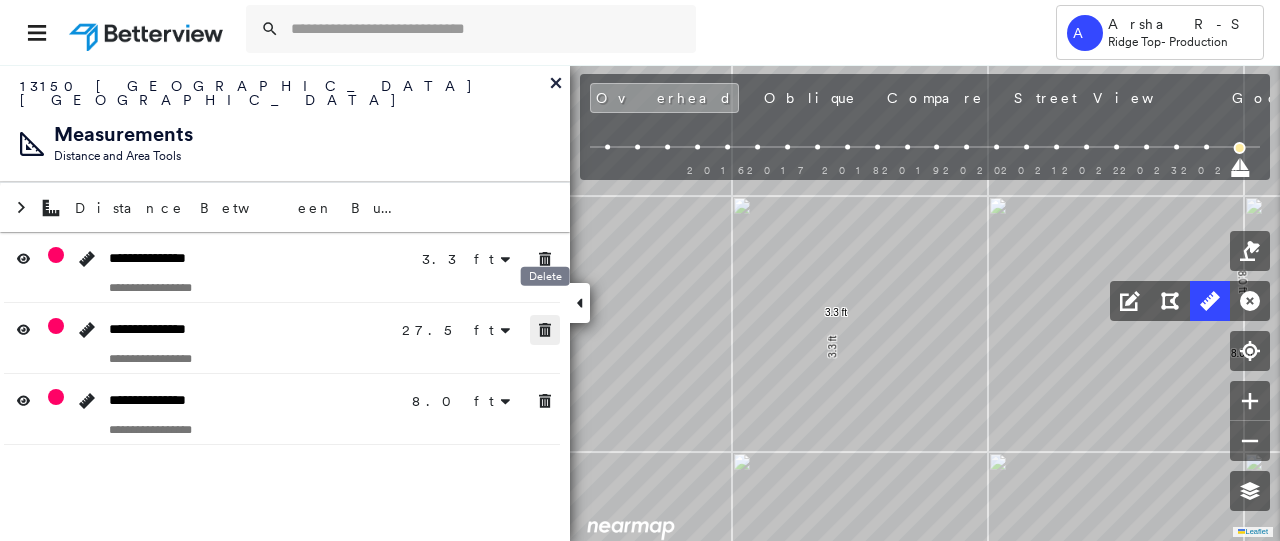drag, startPoint x: 543, startPoint y: 305, endPoint x: 534, endPoint y: 273, distance: 33.24154 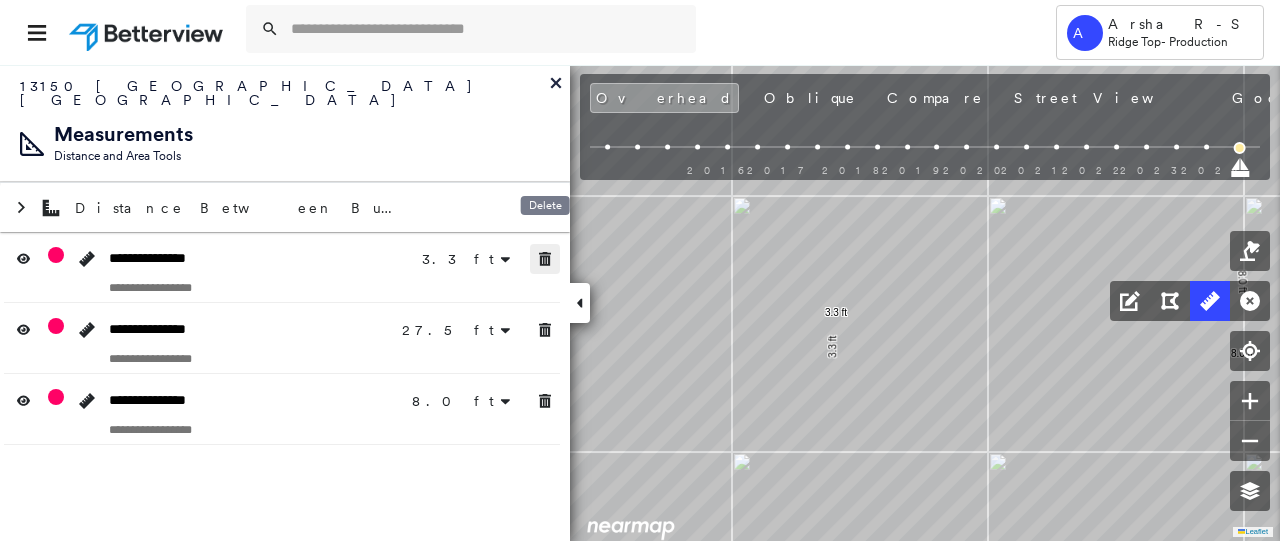 click 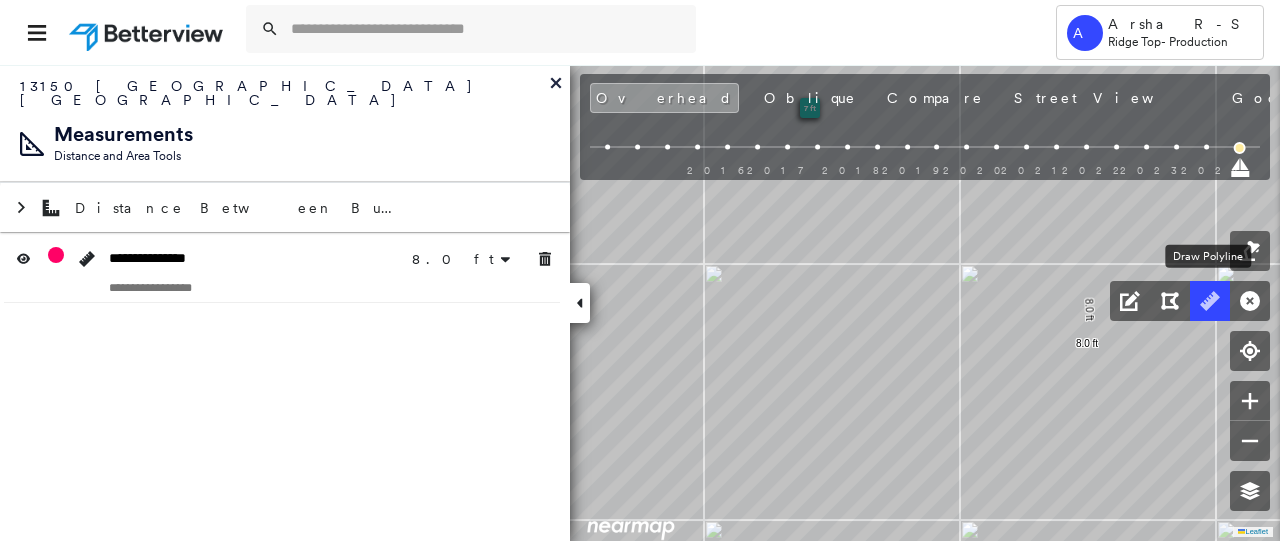 click 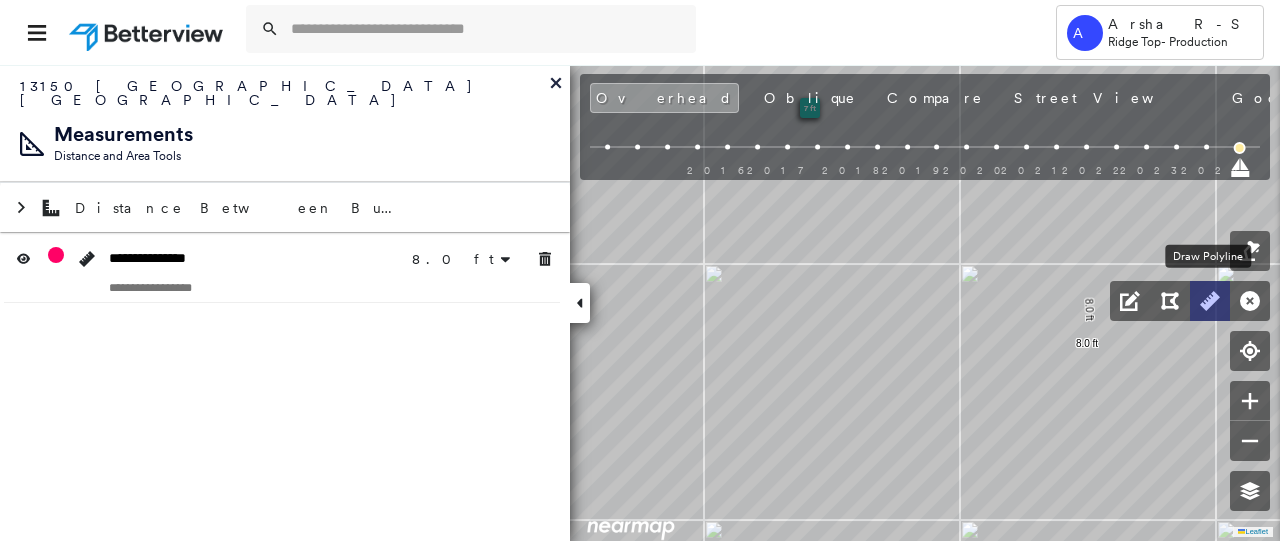 click 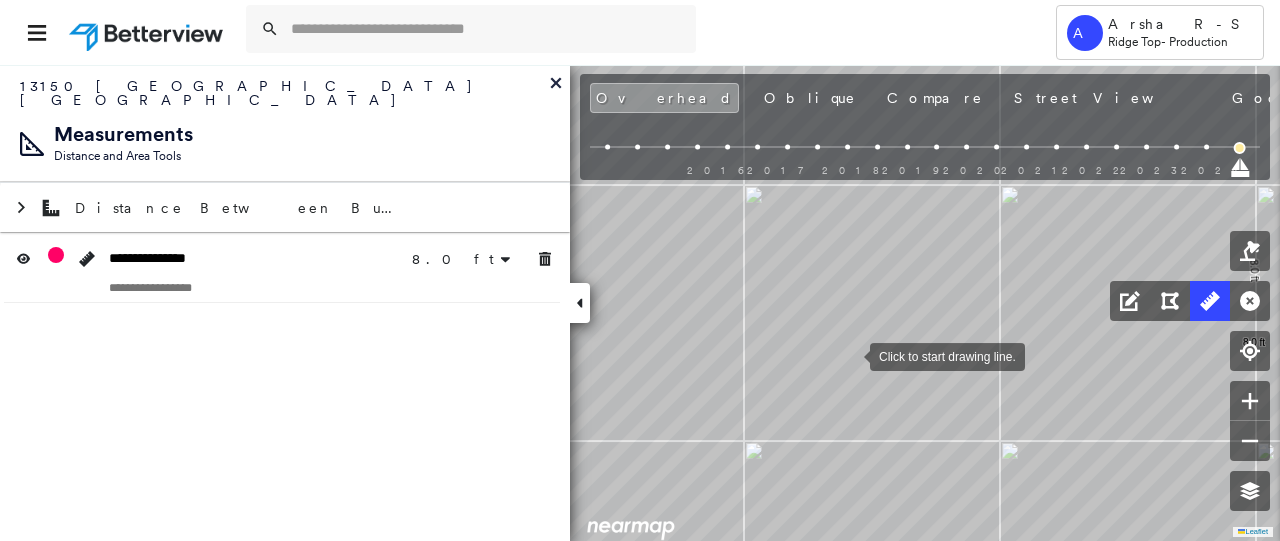 click at bounding box center (850, 355) 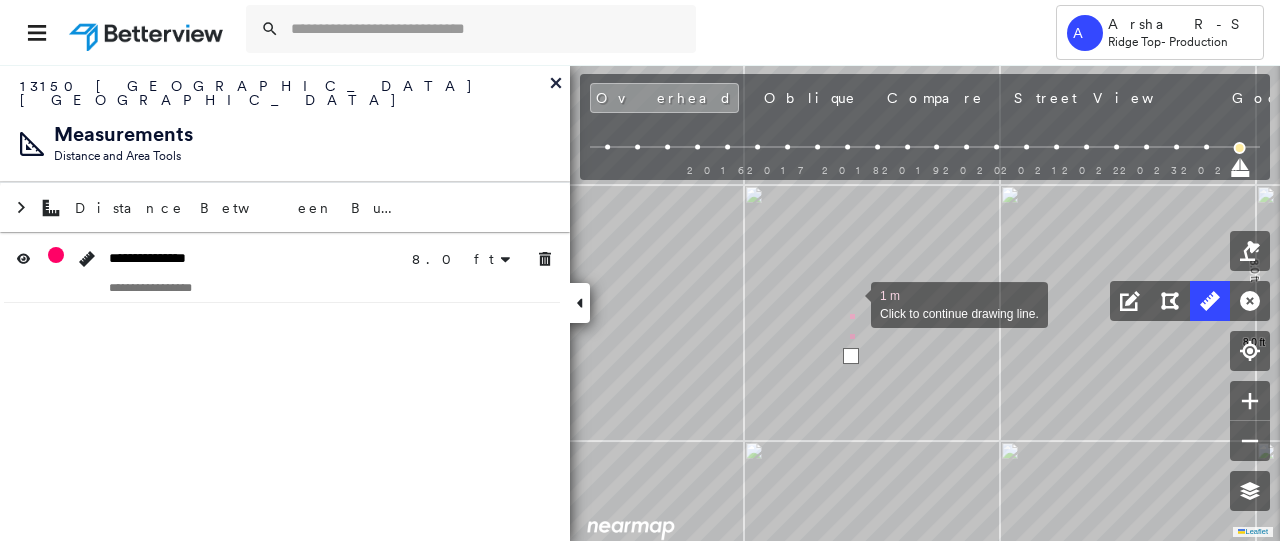 click at bounding box center [851, 303] 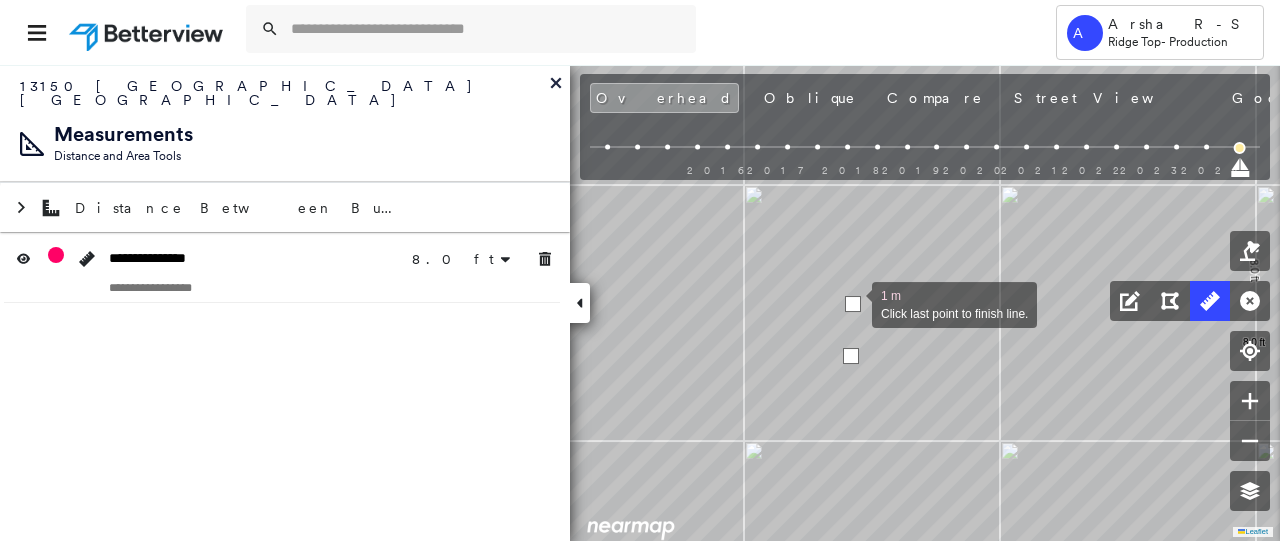 click at bounding box center (853, 304) 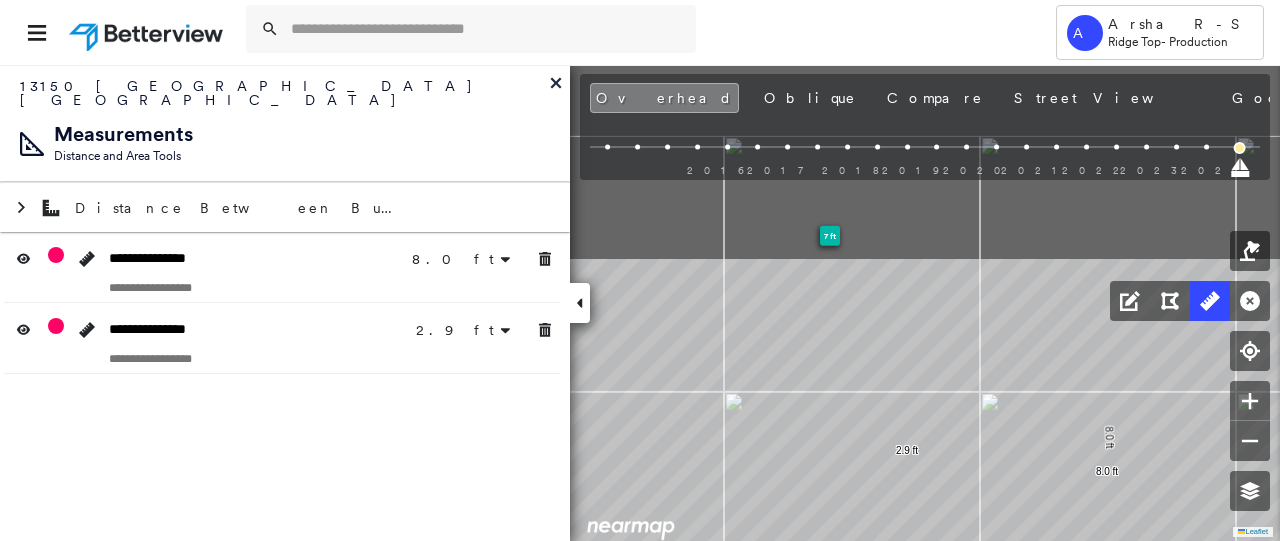 drag, startPoint x: 851, startPoint y: 298, endPoint x: 860, endPoint y: 542, distance: 244.16592 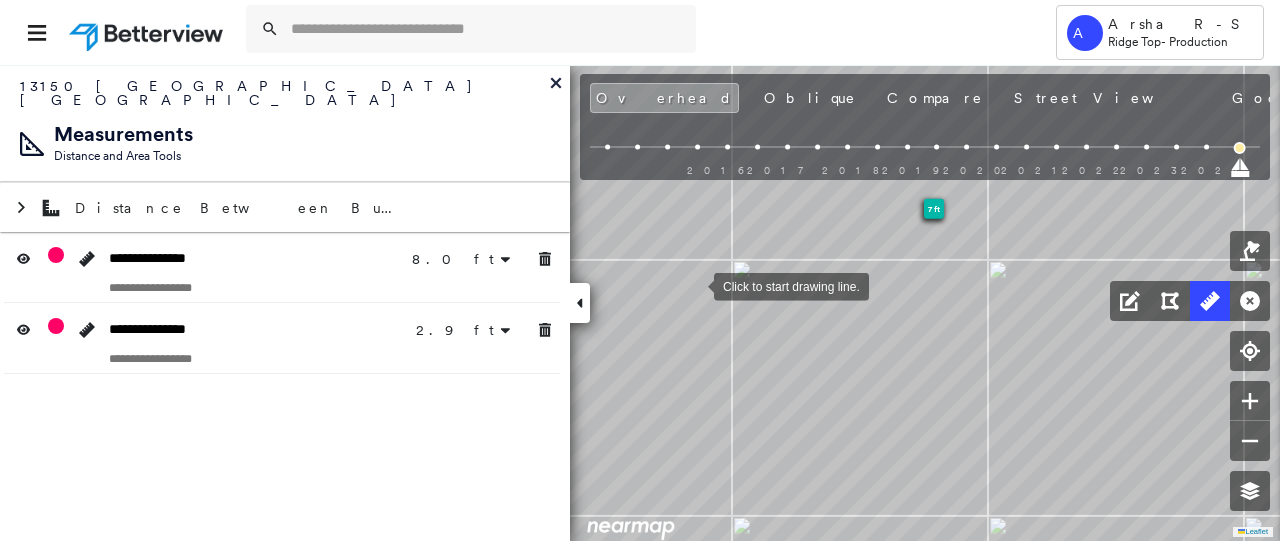click at bounding box center (694, 285) 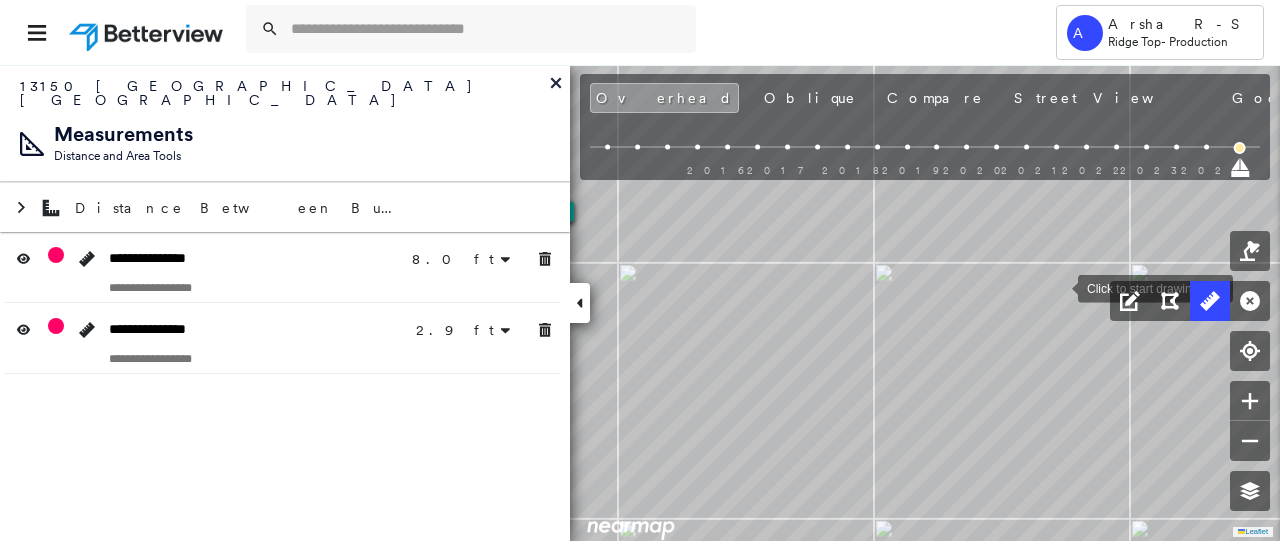 click at bounding box center [1058, 287] 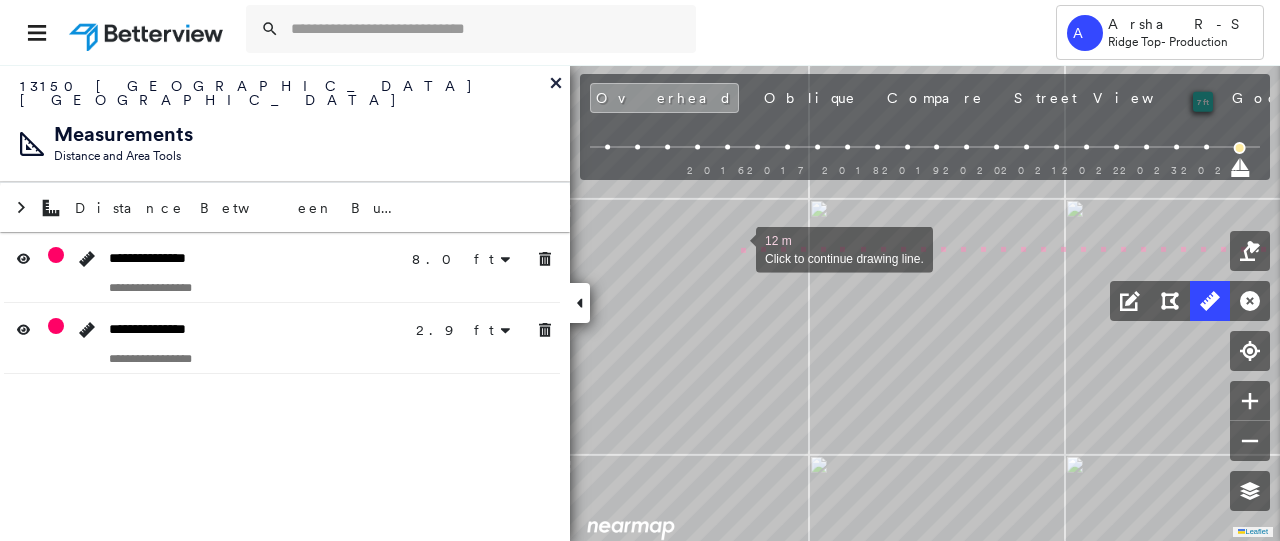 click at bounding box center [736, 248] 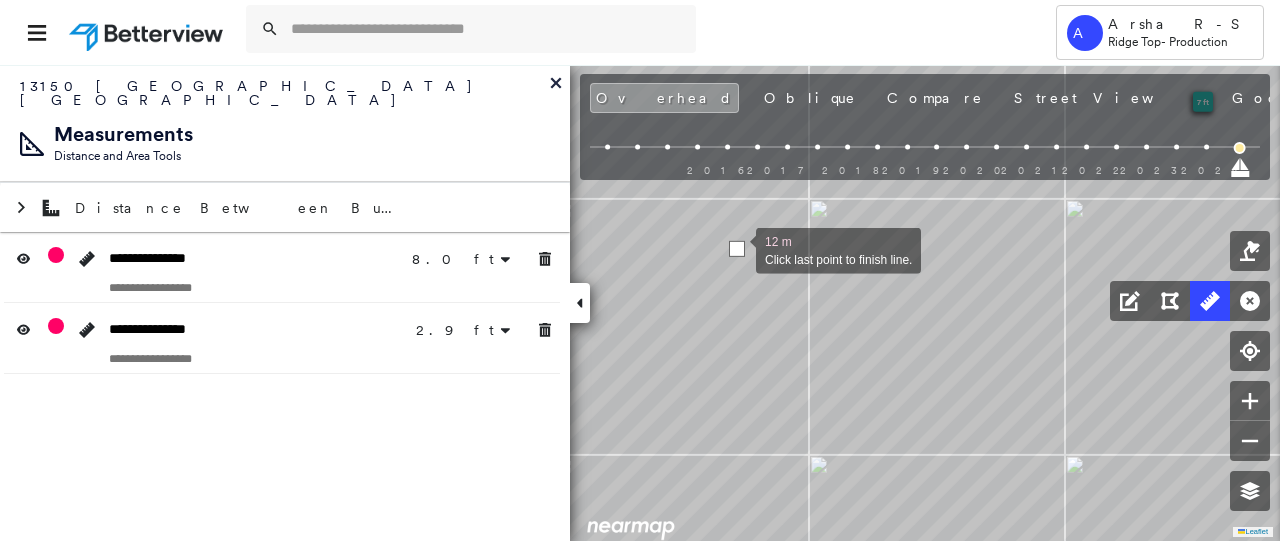 click at bounding box center [737, 249] 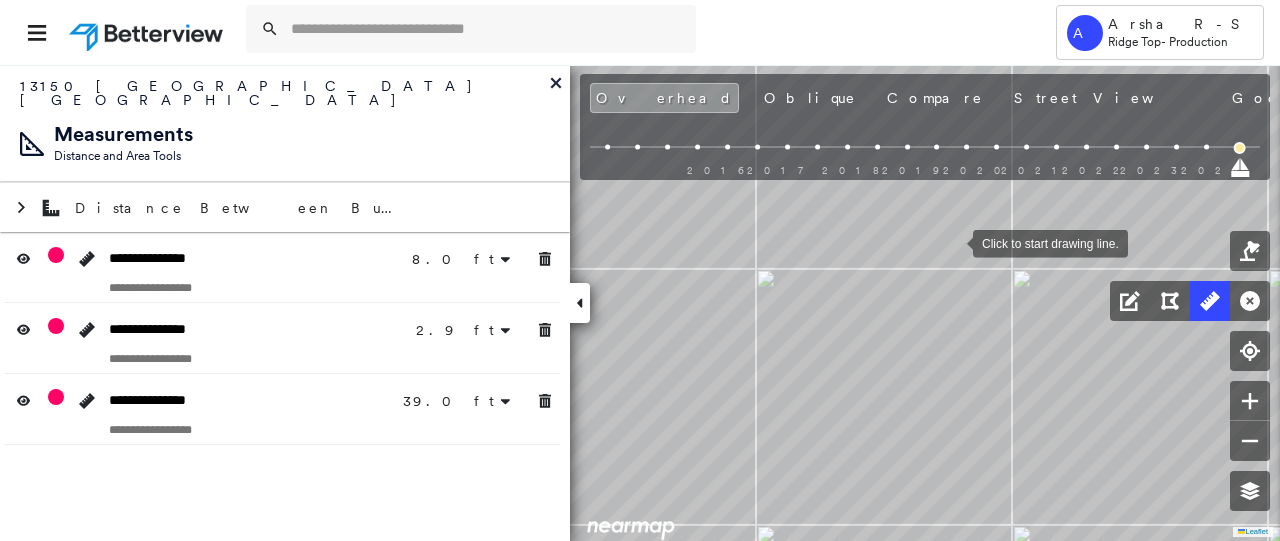 click at bounding box center [953, 242] 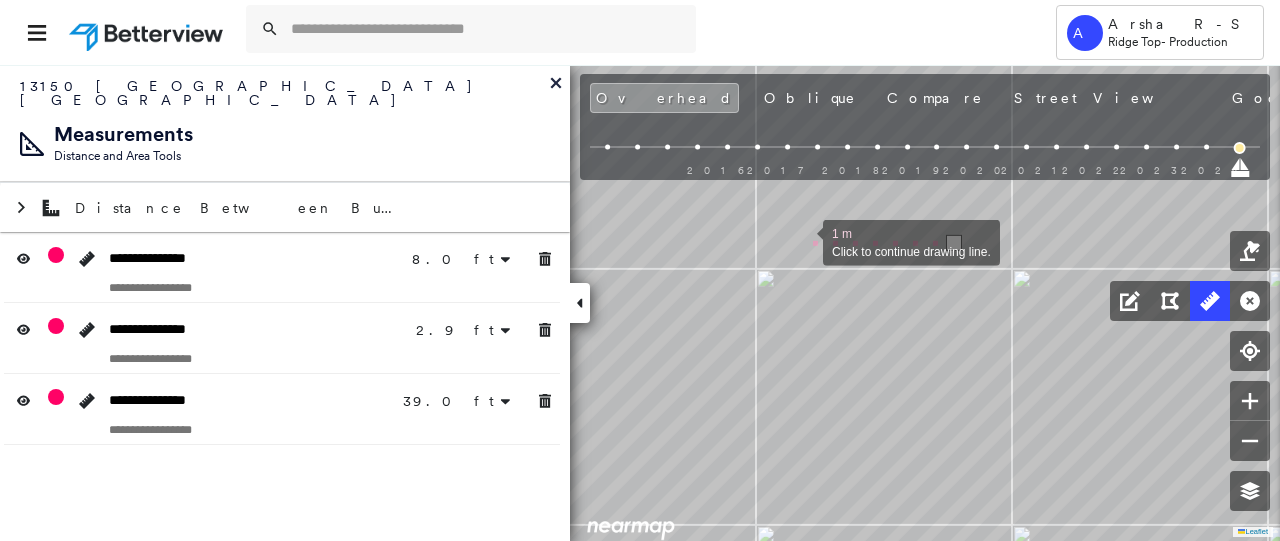click at bounding box center [803, 241] 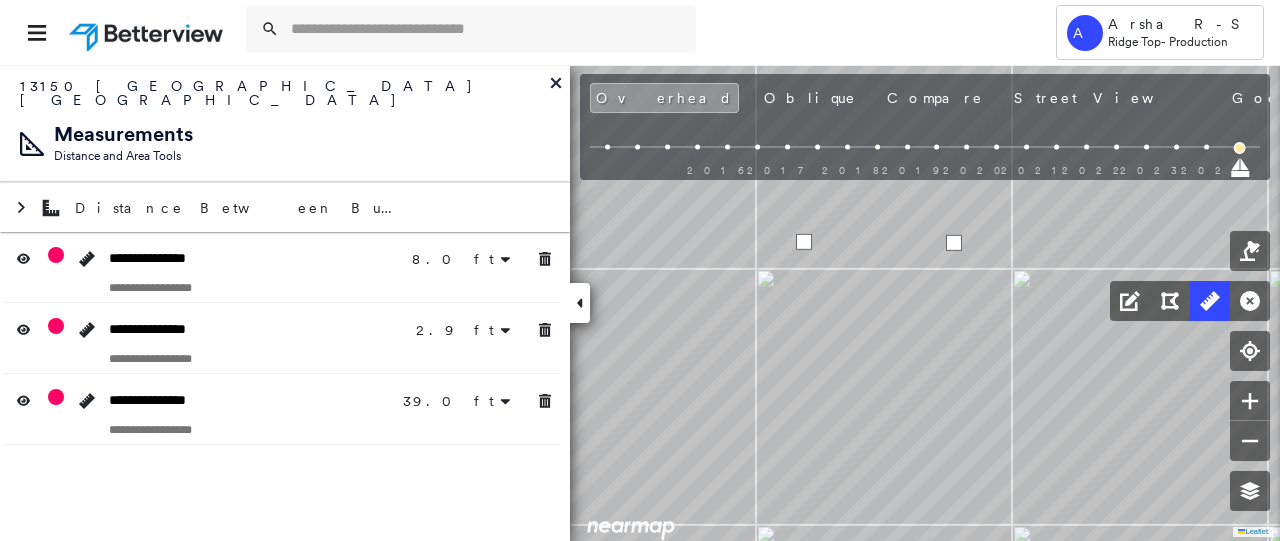 click at bounding box center (804, 242) 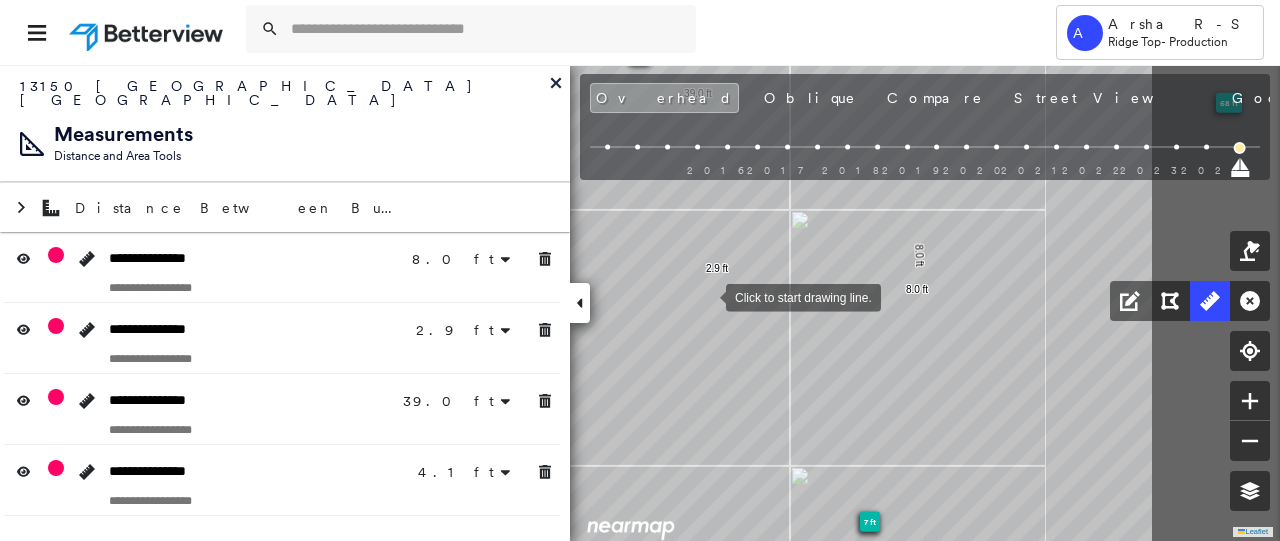 drag, startPoint x: 974, startPoint y: 282, endPoint x: 696, endPoint y: 303, distance: 278.79202 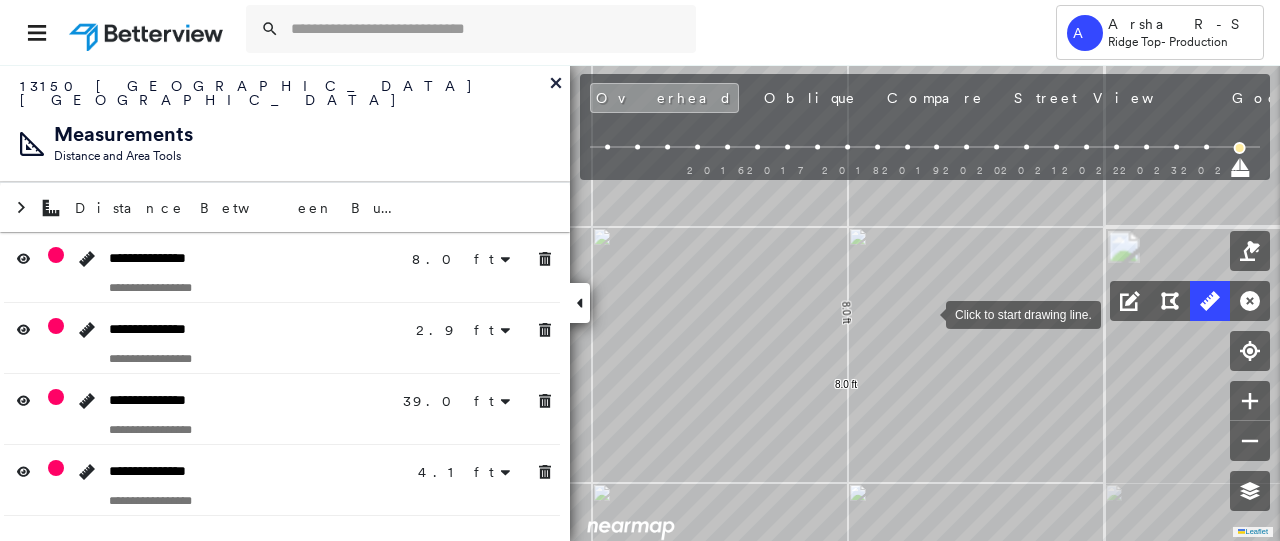 drag, startPoint x: 853, startPoint y: 269, endPoint x: 926, endPoint y: 312, distance: 84.723076 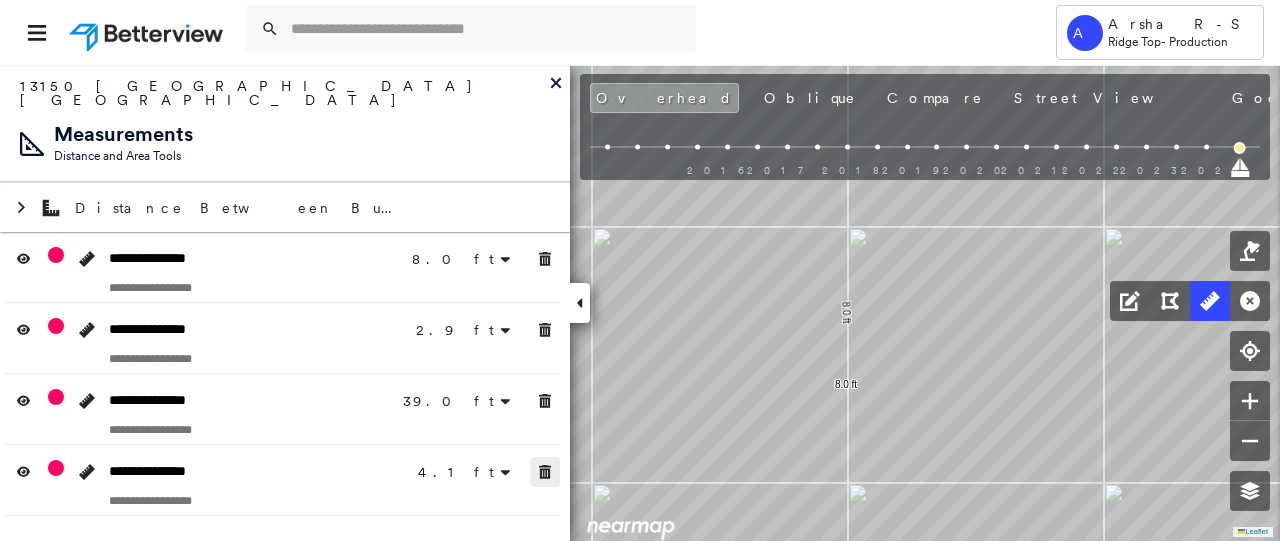 click 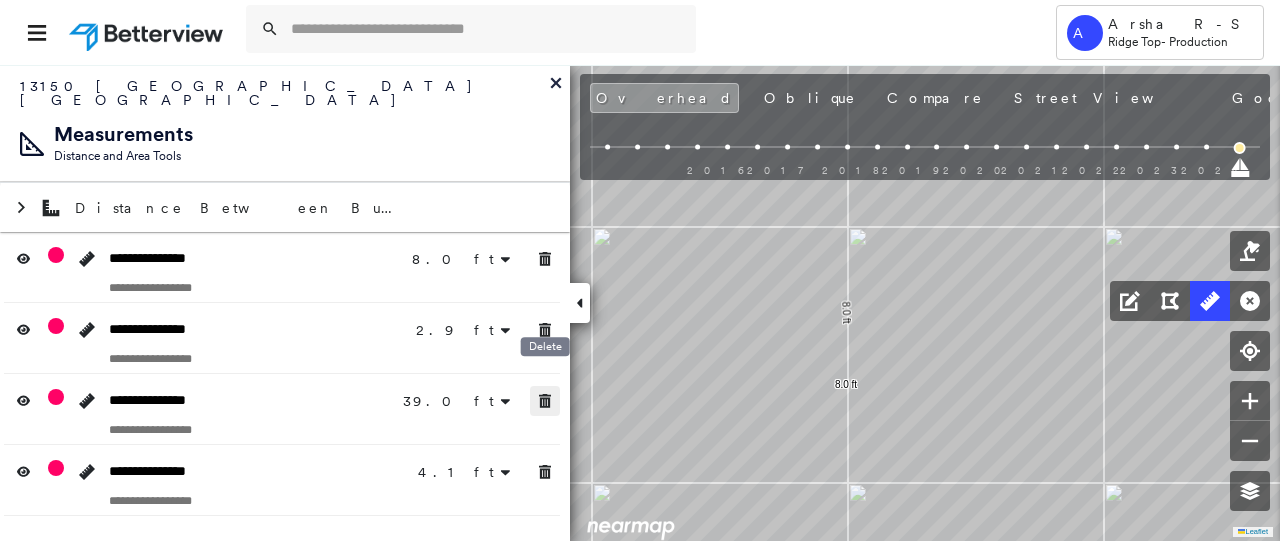 drag, startPoint x: 542, startPoint y: 391, endPoint x: 535, endPoint y: 327, distance: 64.381676 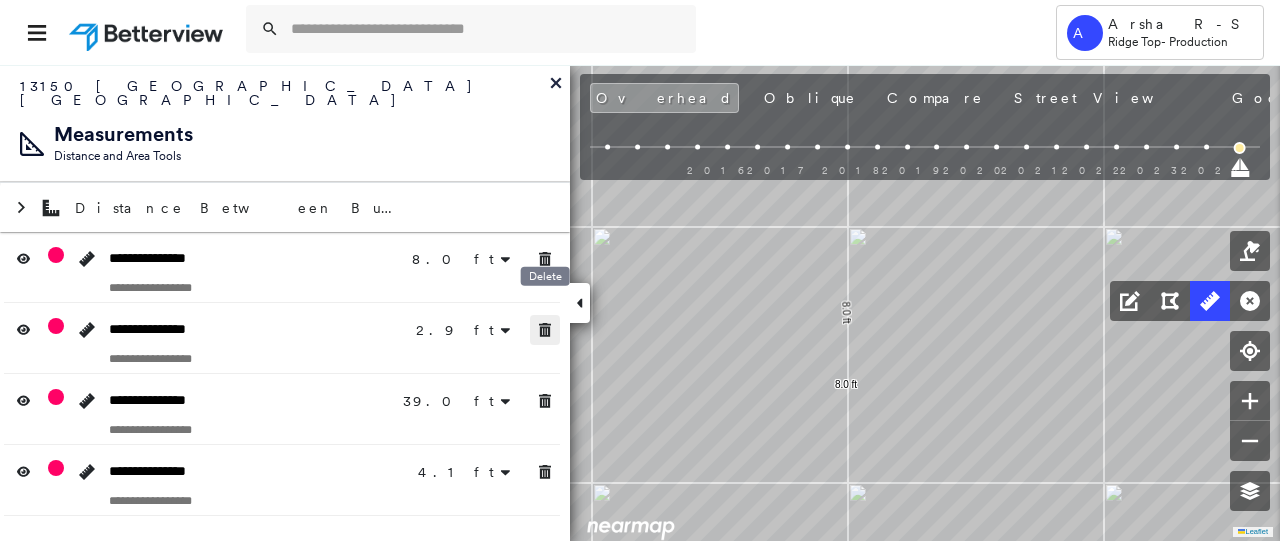 click at bounding box center [545, 330] 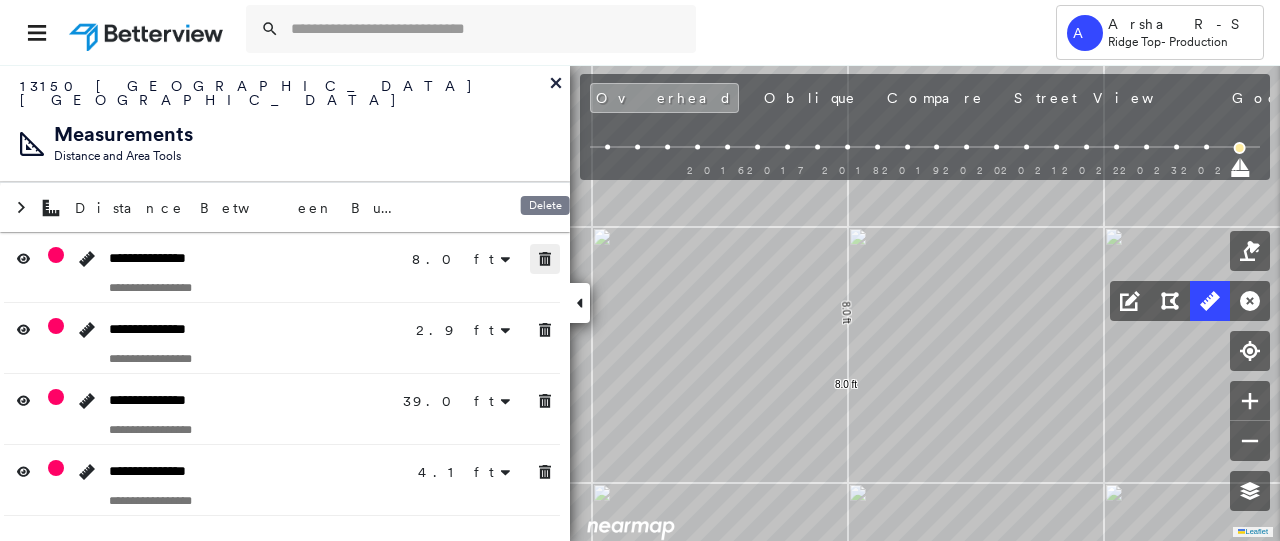 click 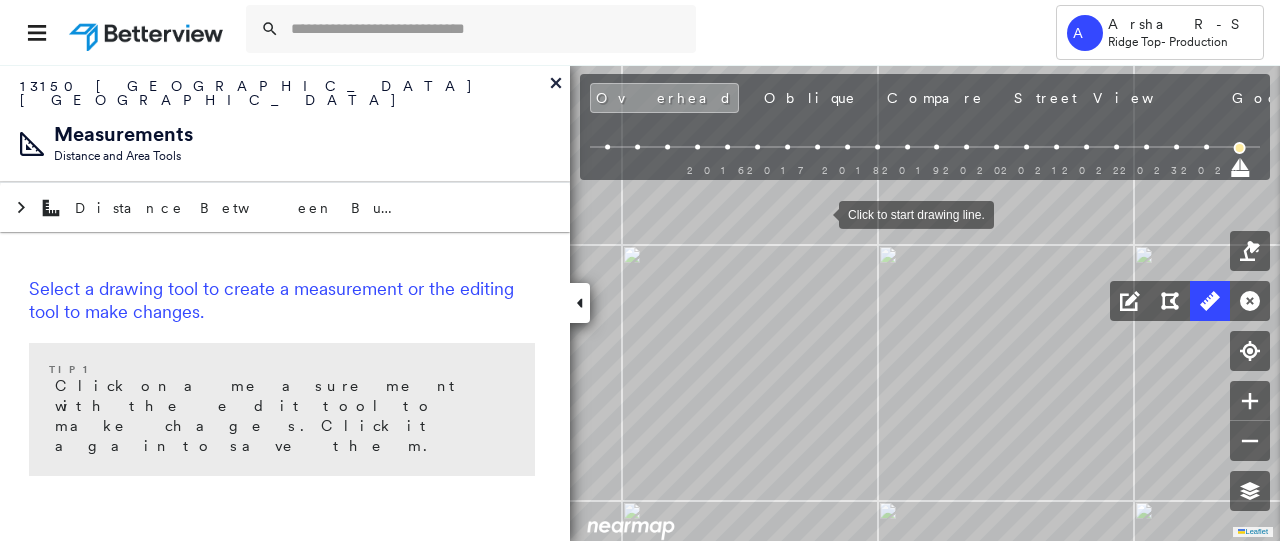 drag, startPoint x: 789, startPoint y: 195, endPoint x: 818, endPoint y: 213, distance: 34.132095 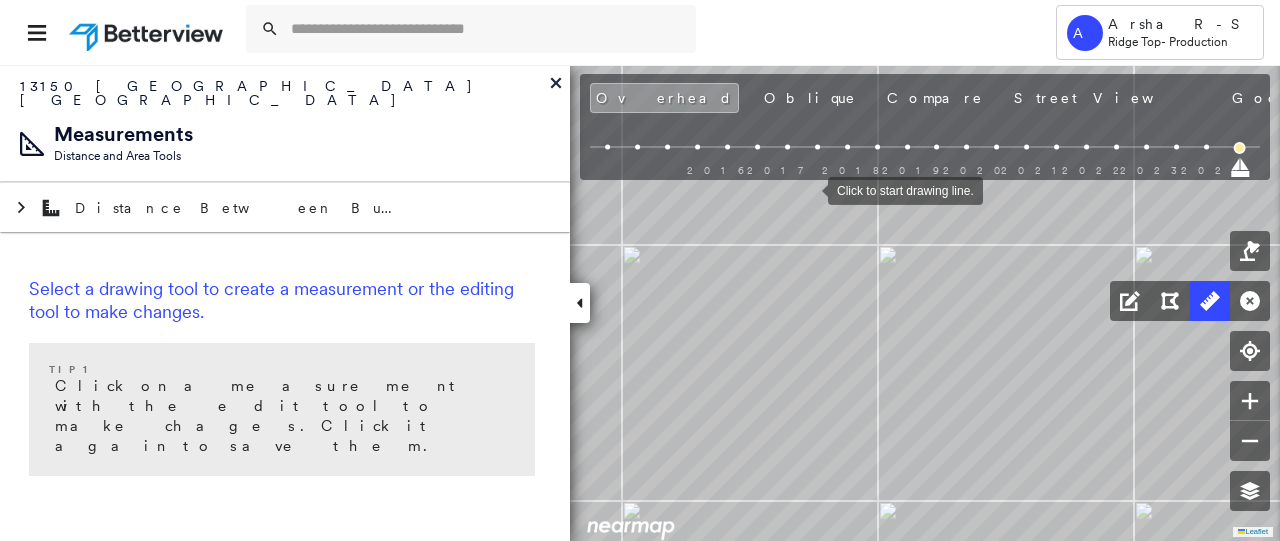 click at bounding box center [808, 189] 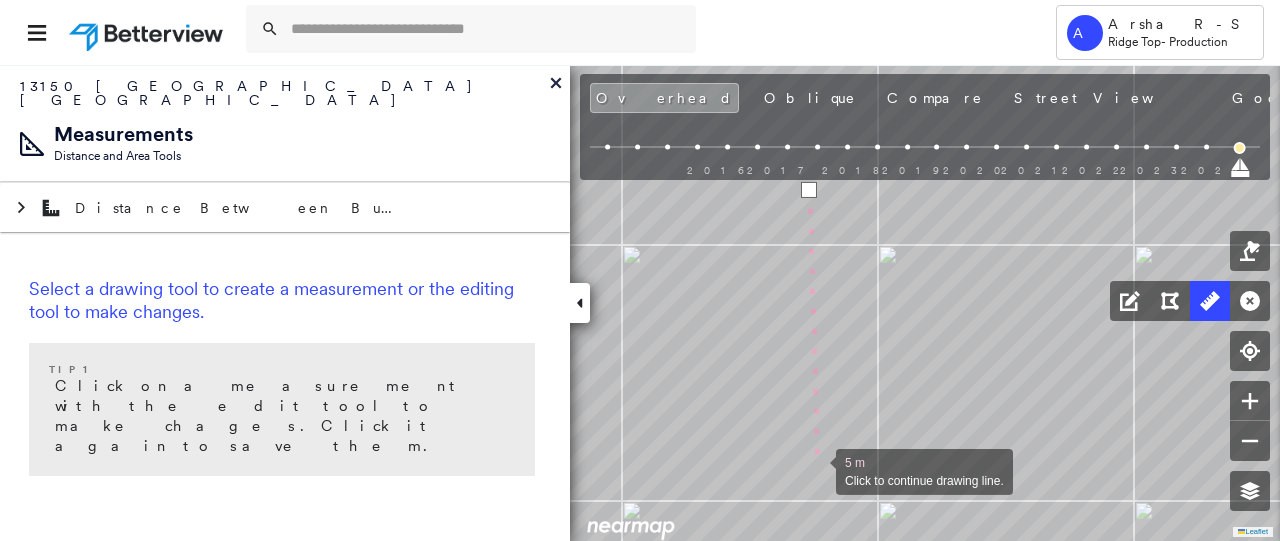 click at bounding box center (816, 470) 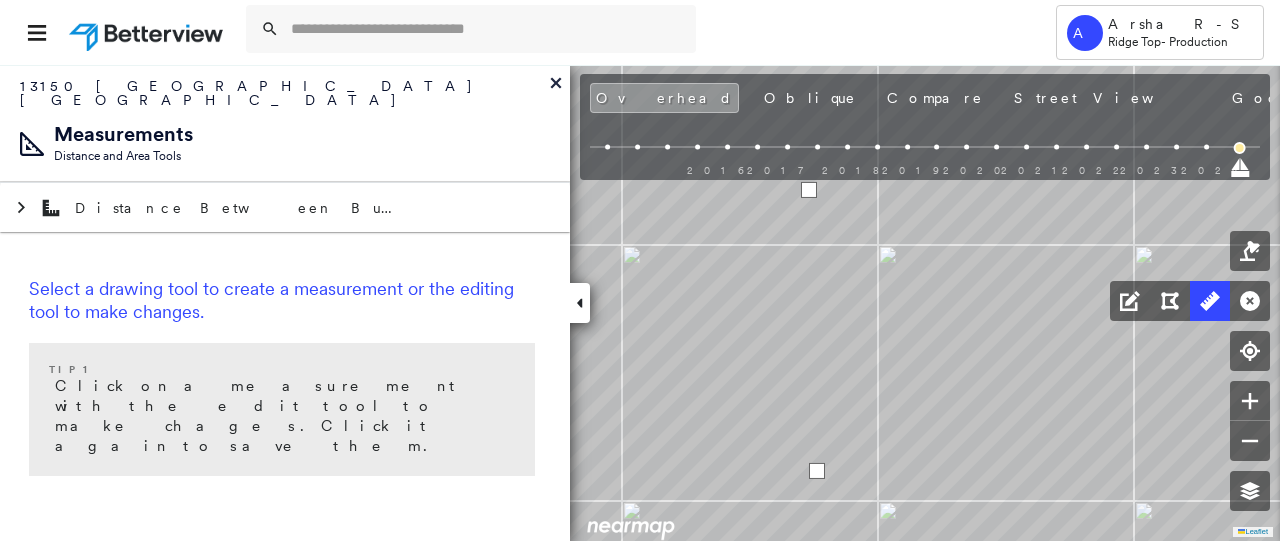 click at bounding box center [817, 471] 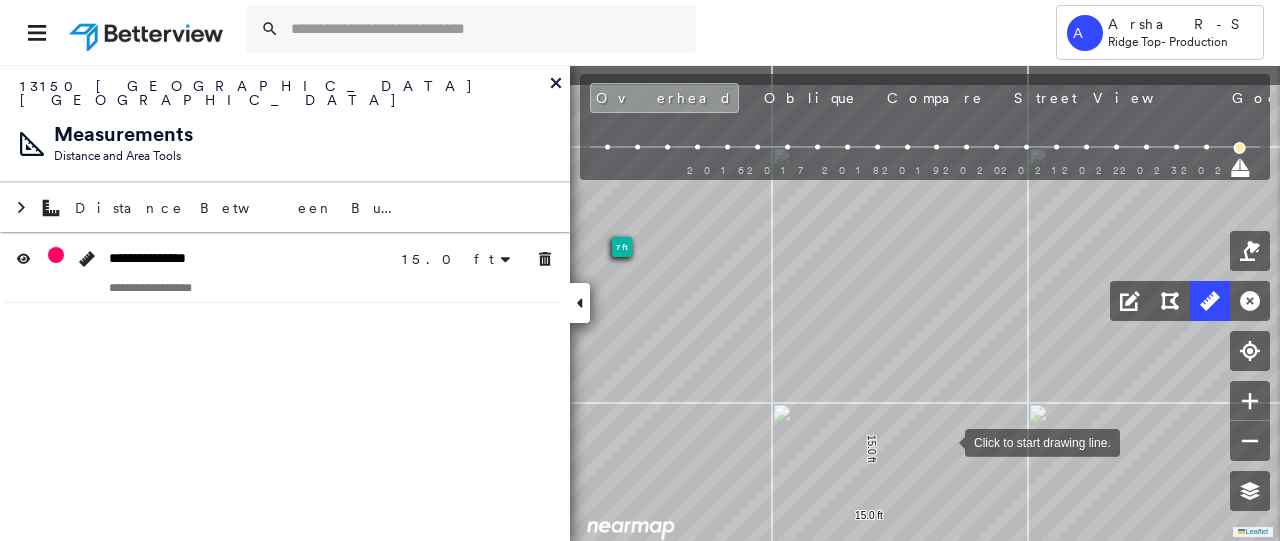 drag, startPoint x: 942, startPoint y: 414, endPoint x: 884, endPoint y: 349, distance: 87.11487 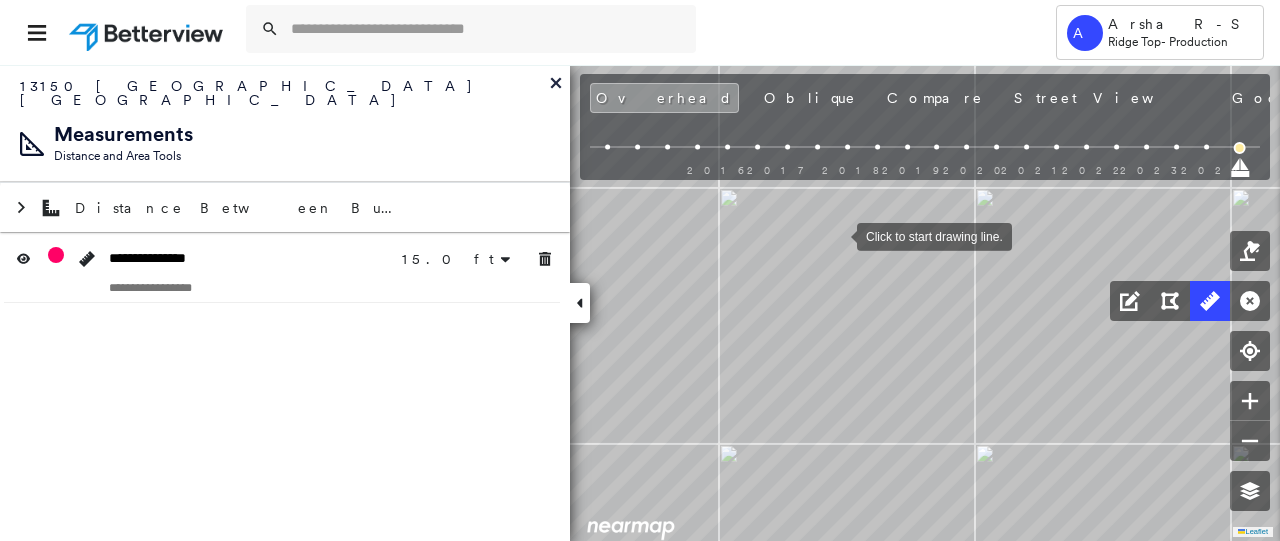 click at bounding box center [837, 235] 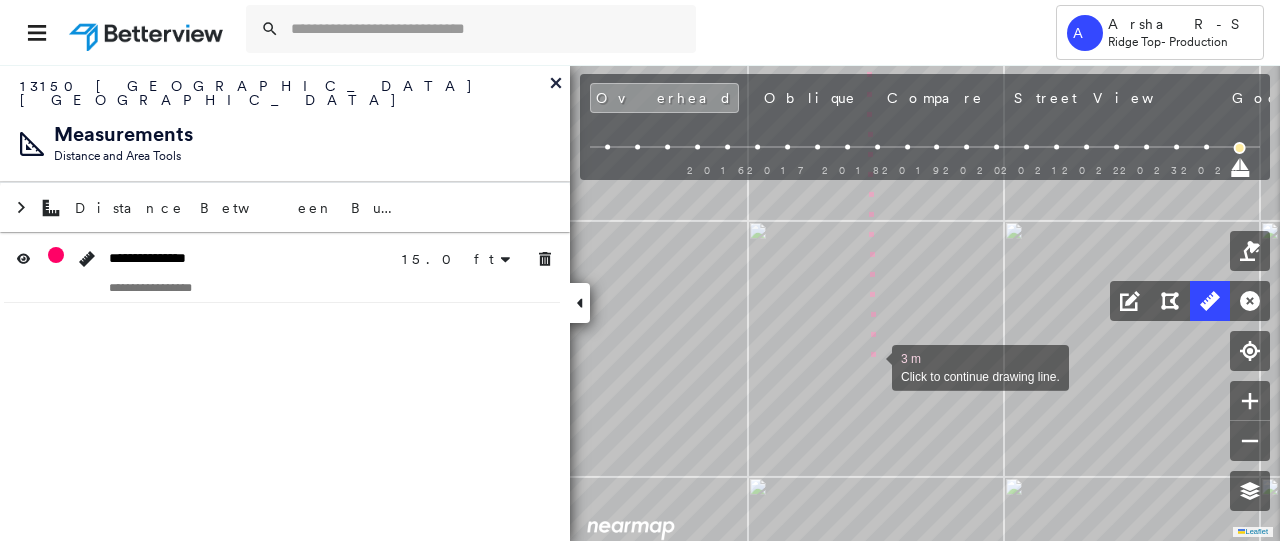 click at bounding box center (872, 366) 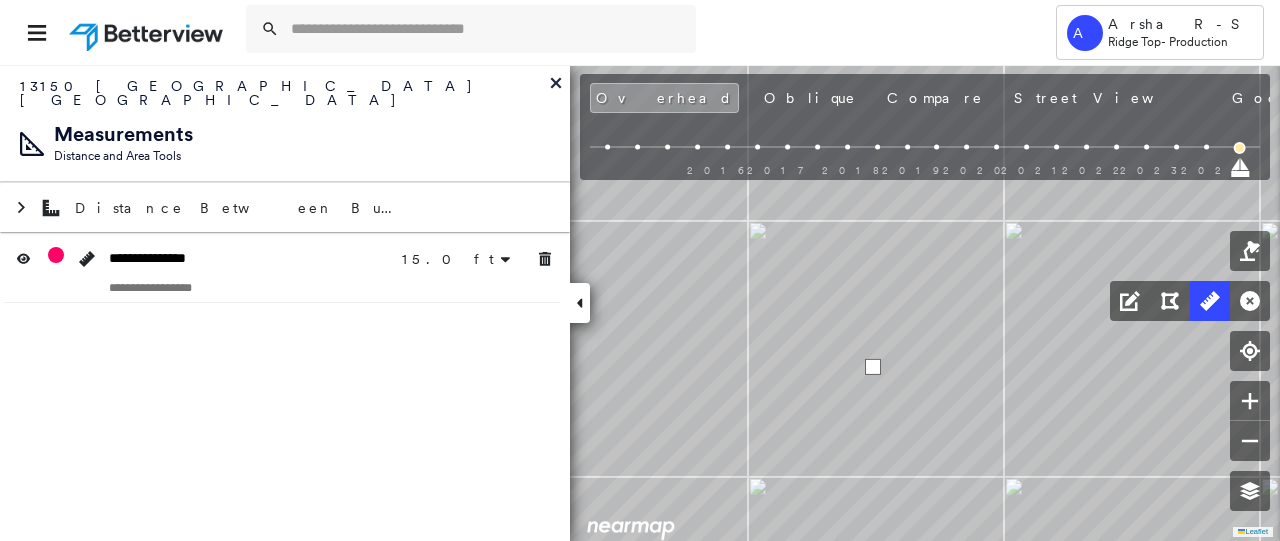 click at bounding box center (873, 367) 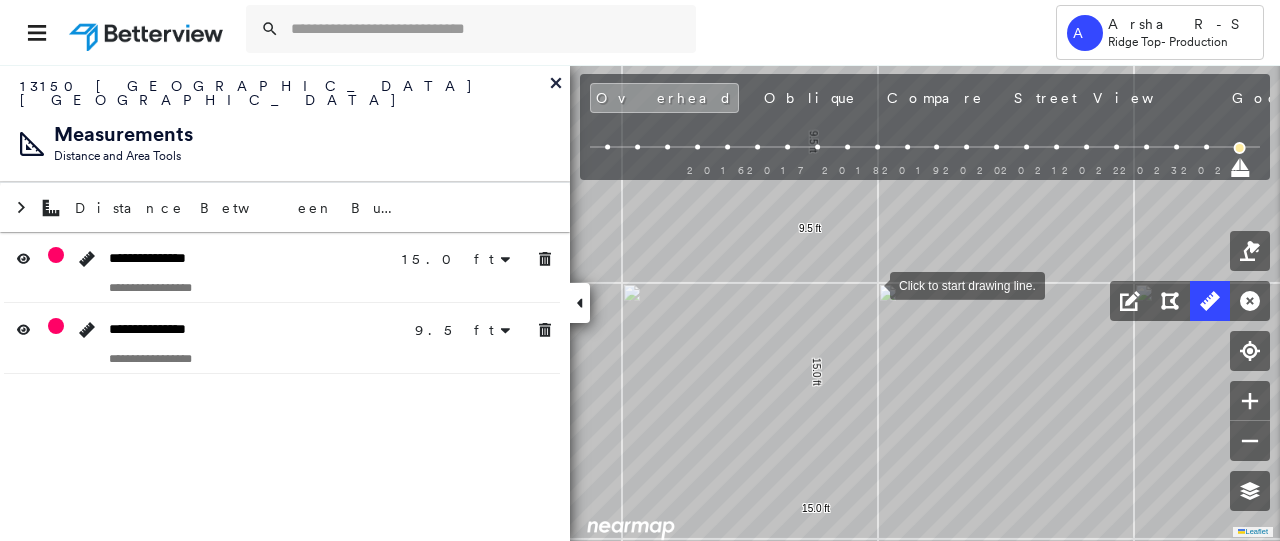 click at bounding box center (870, 284) 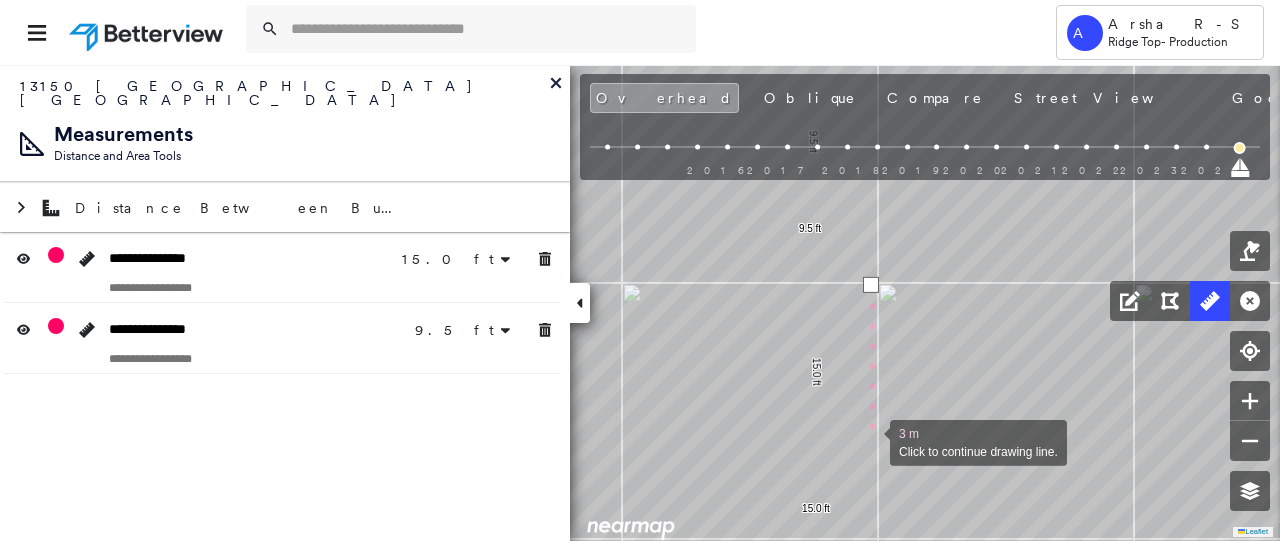 click at bounding box center (870, 441) 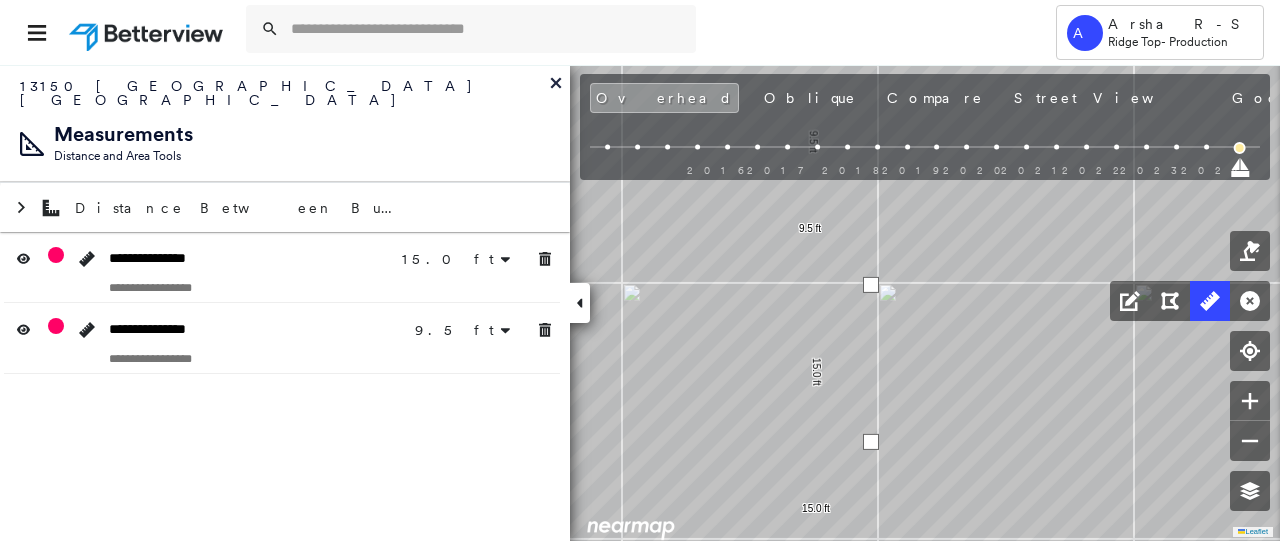 click at bounding box center [871, 442] 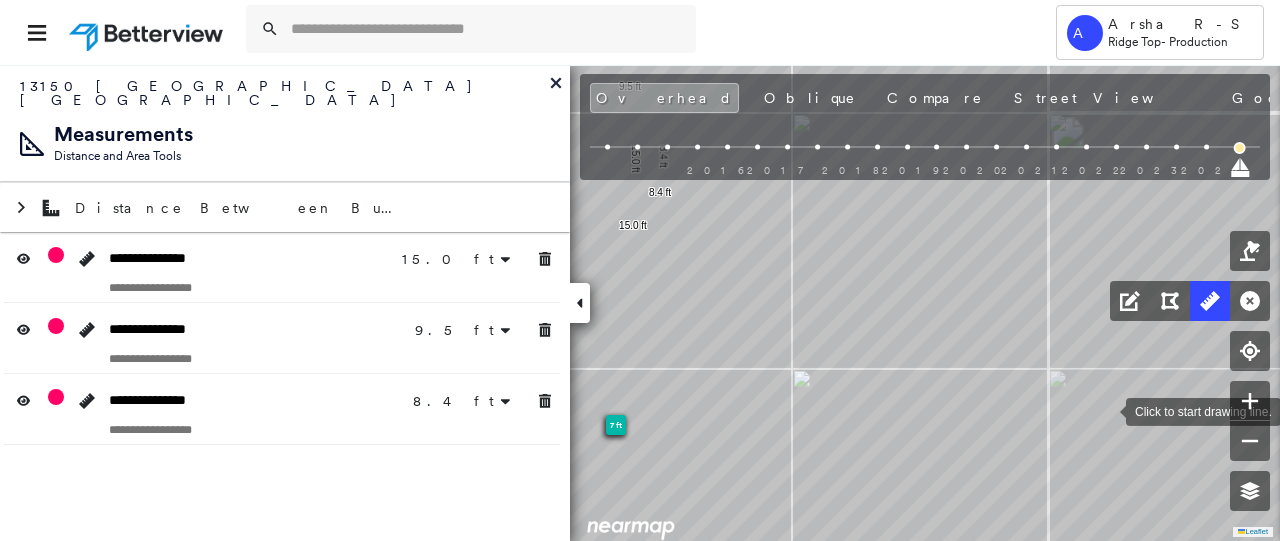 click on "7 ft
7 ft
68 ft
95 ft
15.0 ft 15.0 ft 9.5 ft 9.5 ft 8.4 ft 8.4 ft Click to start drawing line." at bounding box center (-21, 413) 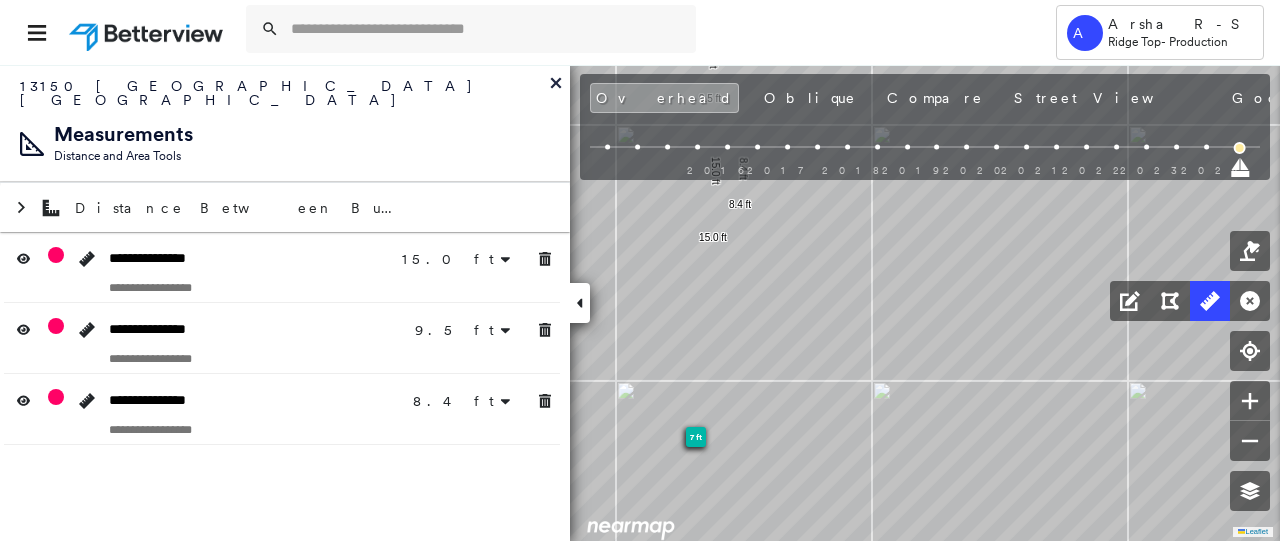 drag, startPoint x: 920, startPoint y: 407, endPoint x: 1019, endPoint y: 423, distance: 100.28459 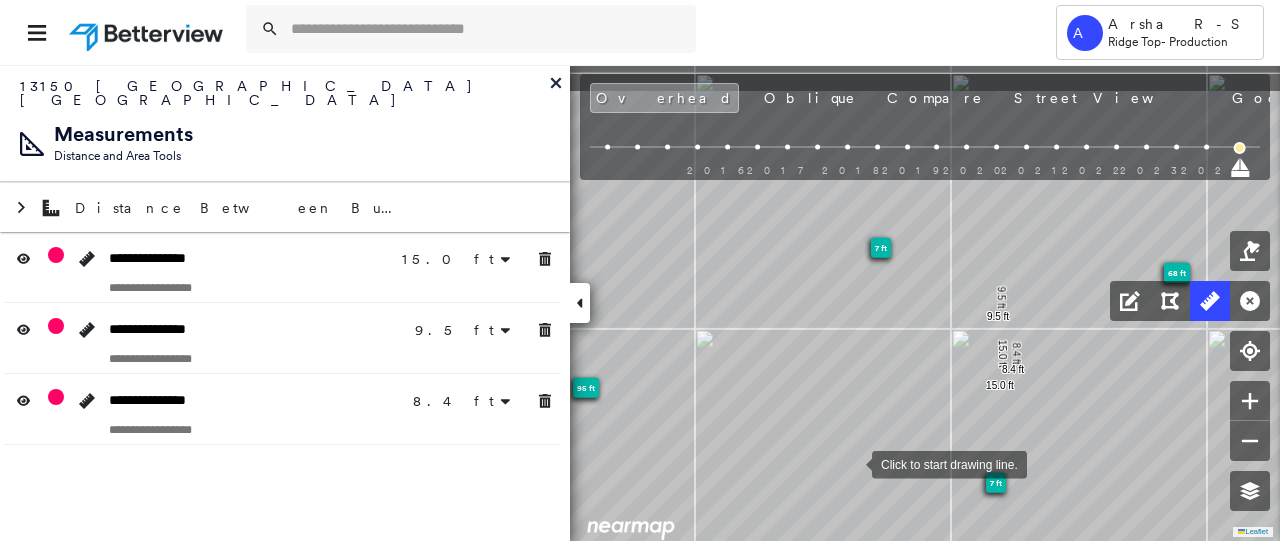 drag, startPoint x: 732, startPoint y: 400, endPoint x: 793, endPoint y: 366, distance: 69.83552 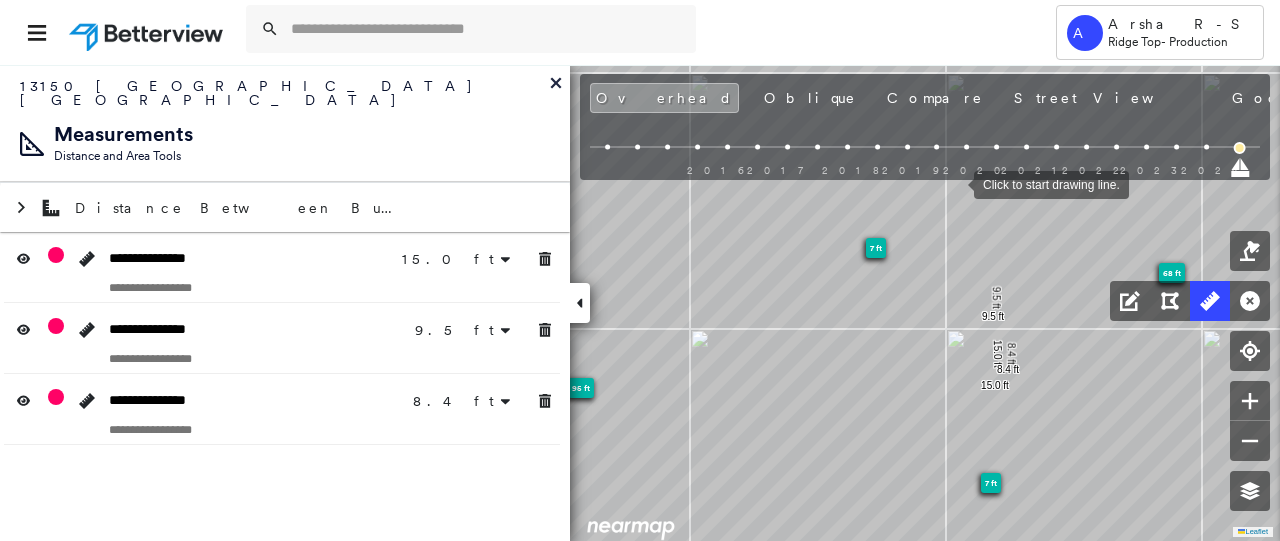 click at bounding box center (954, 183) 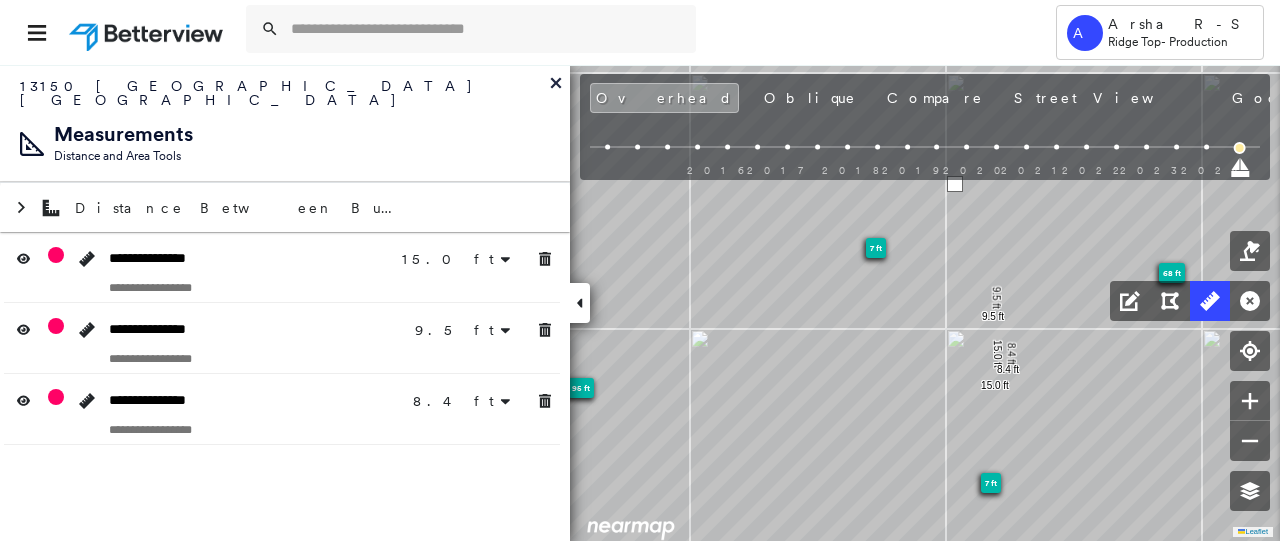 click at bounding box center (925, 166) 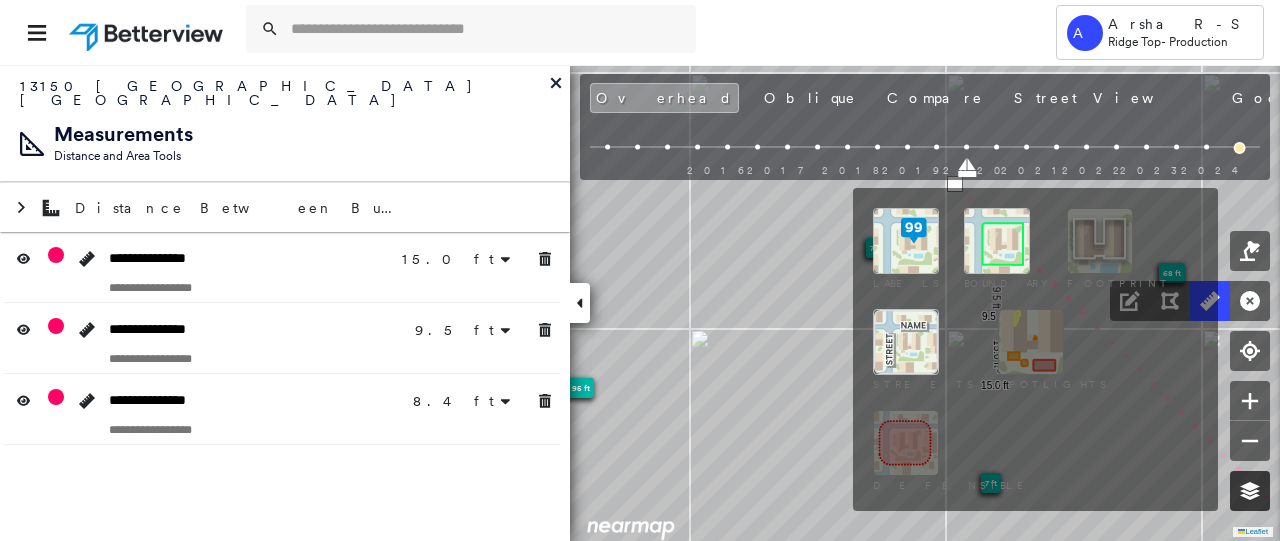click 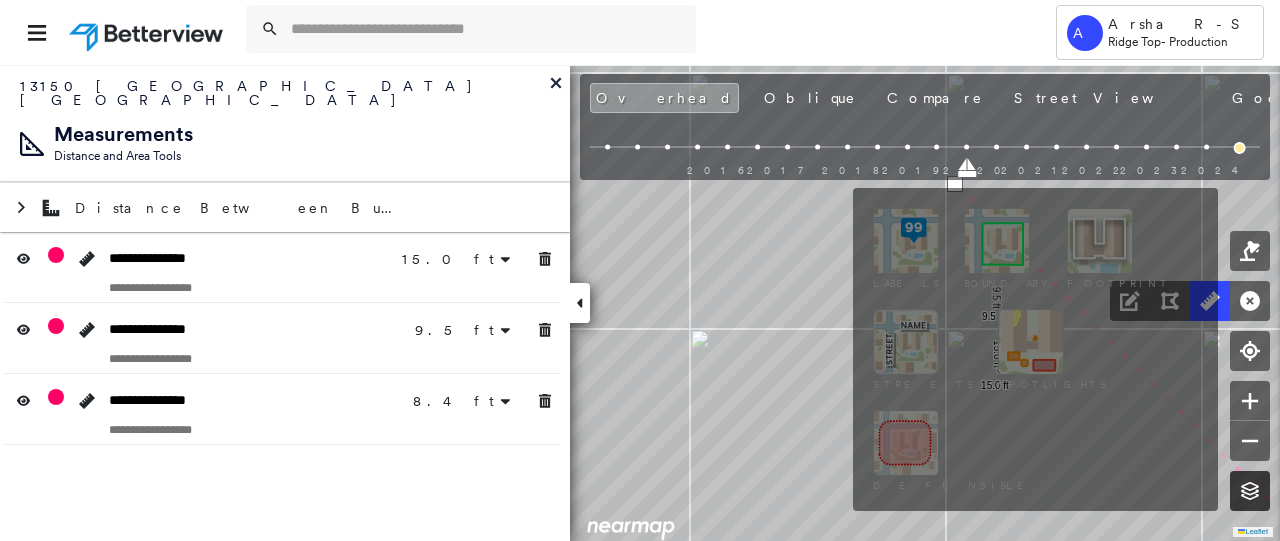 click 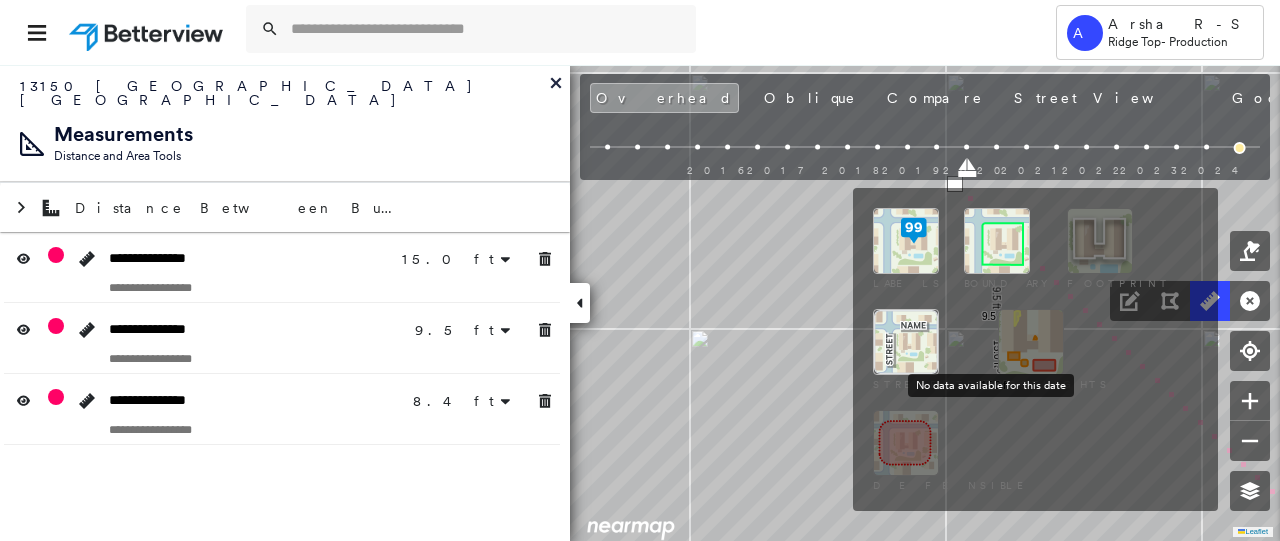 click at bounding box center [906, 443] 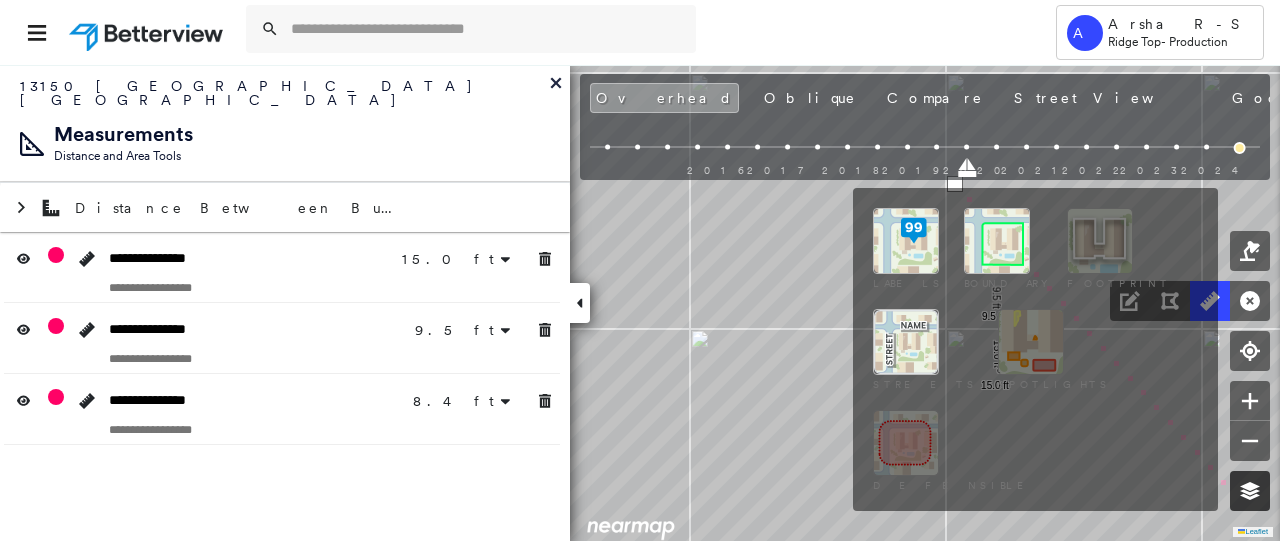 click 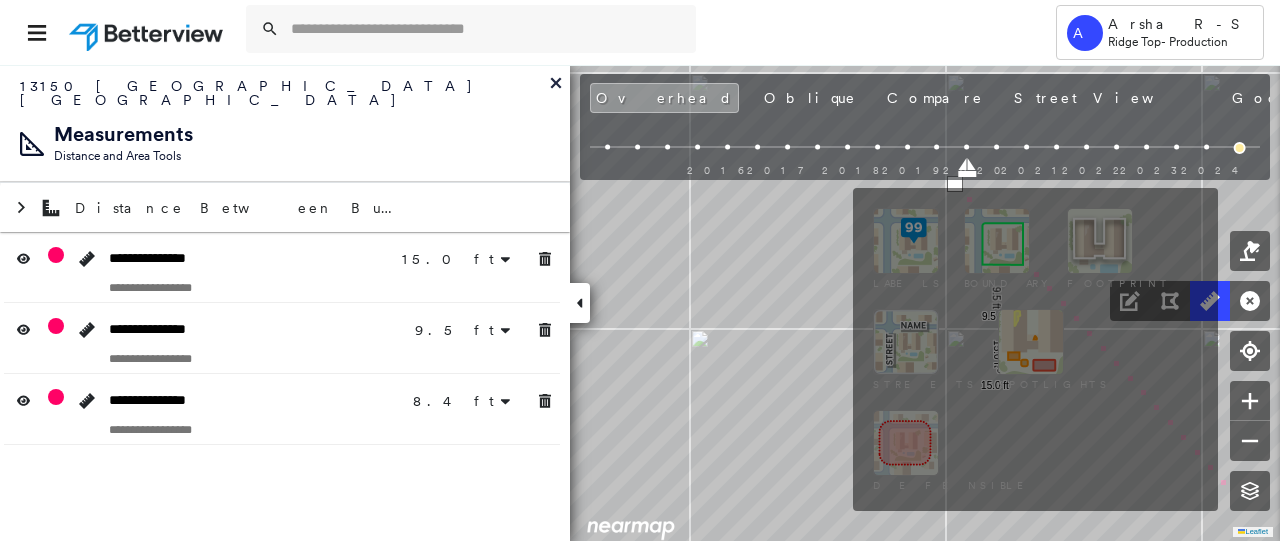 type 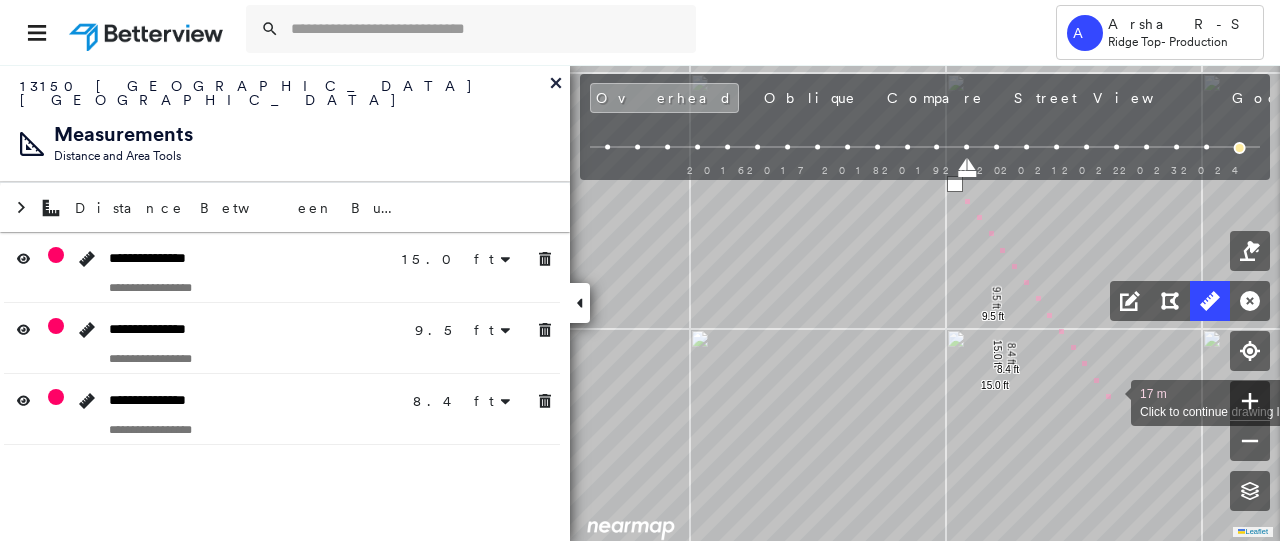 click at bounding box center [1111, 401] 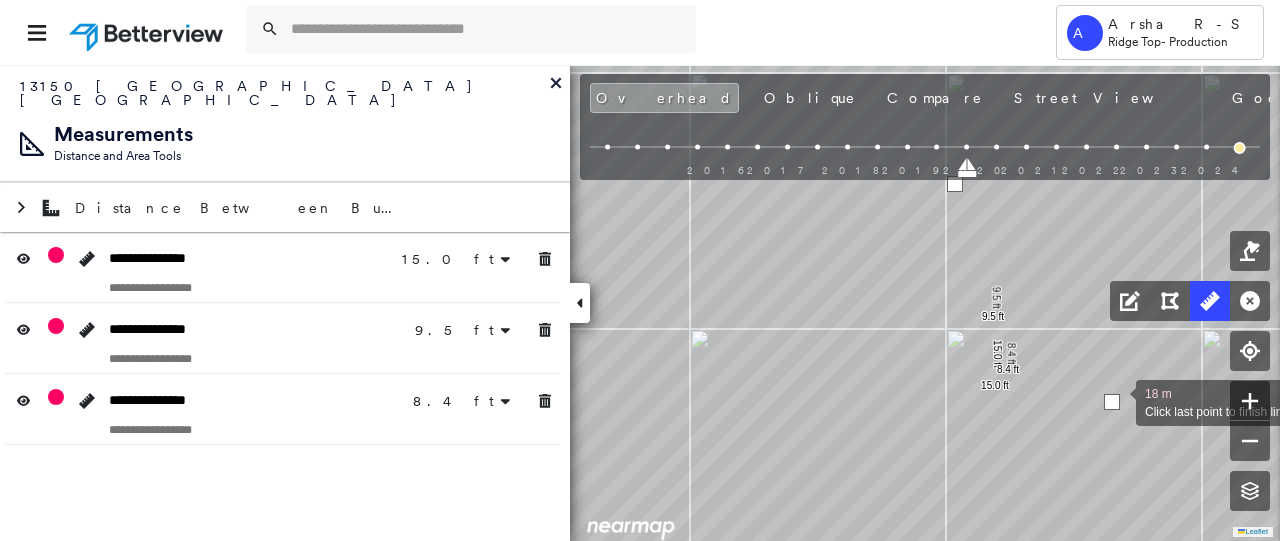 click at bounding box center (1112, 402) 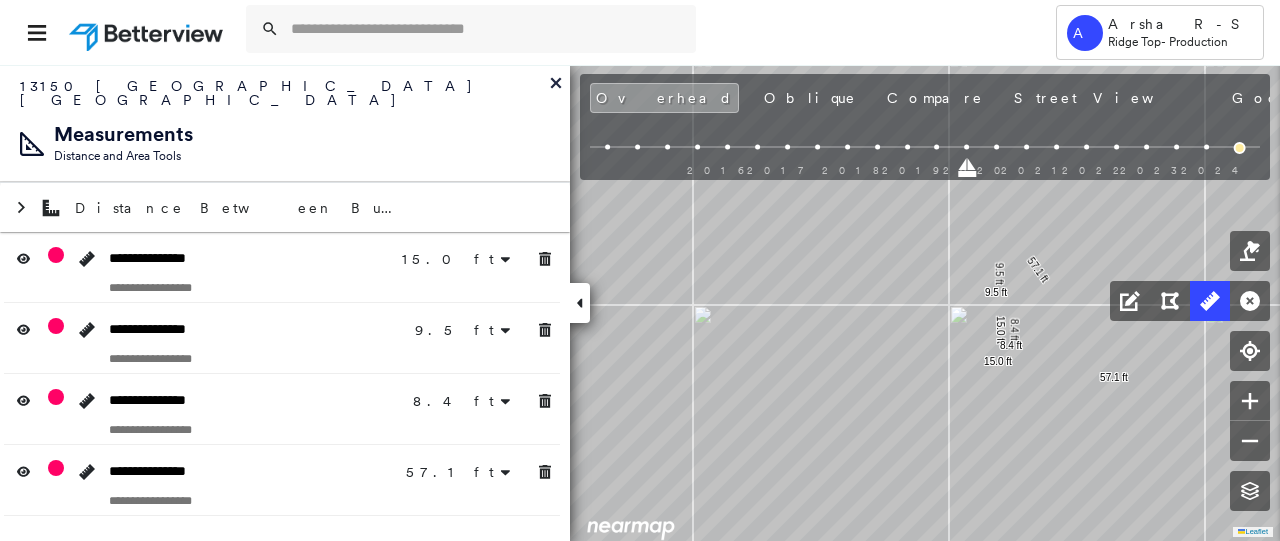 click at bounding box center [925, 166] 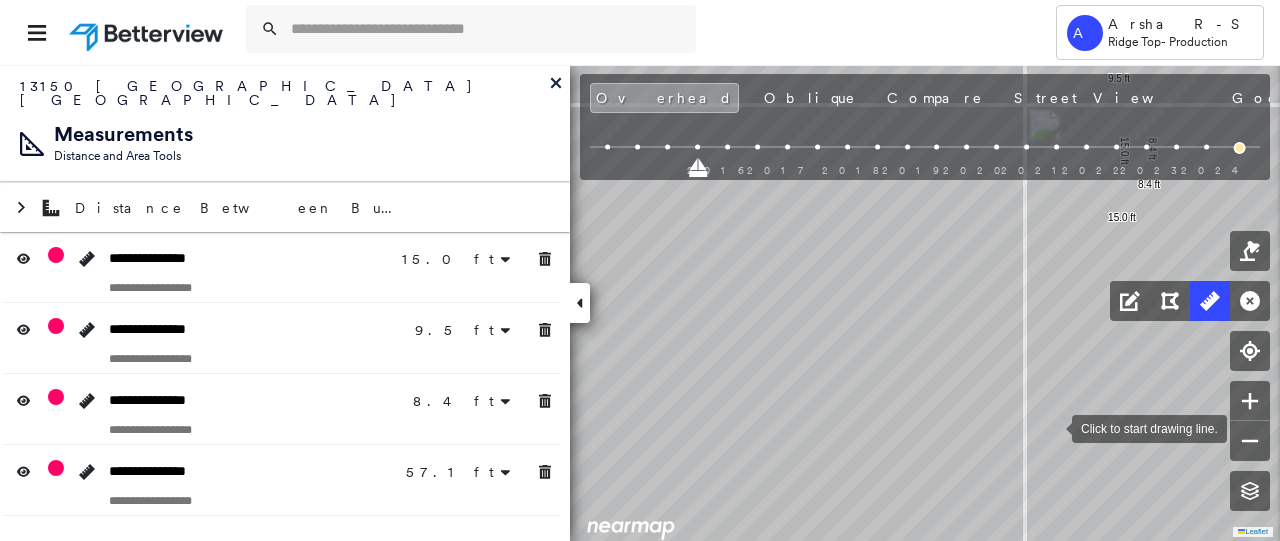 drag, startPoint x: 1052, startPoint y: 455, endPoint x: 1048, endPoint y: 380, distance: 75.10659 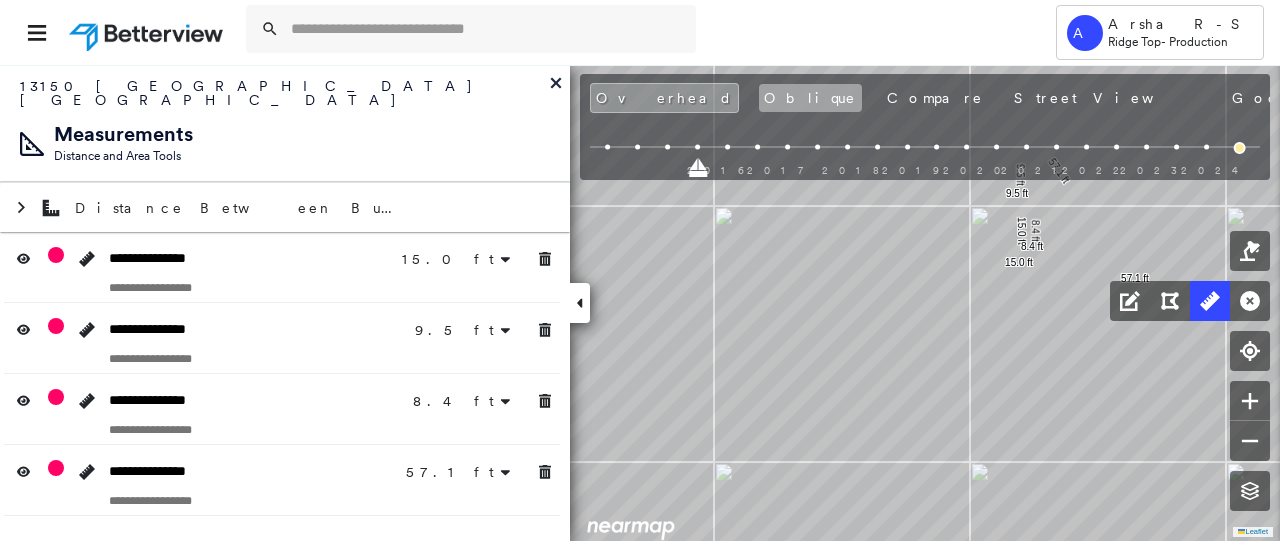click on "Oblique" at bounding box center [810, 98] 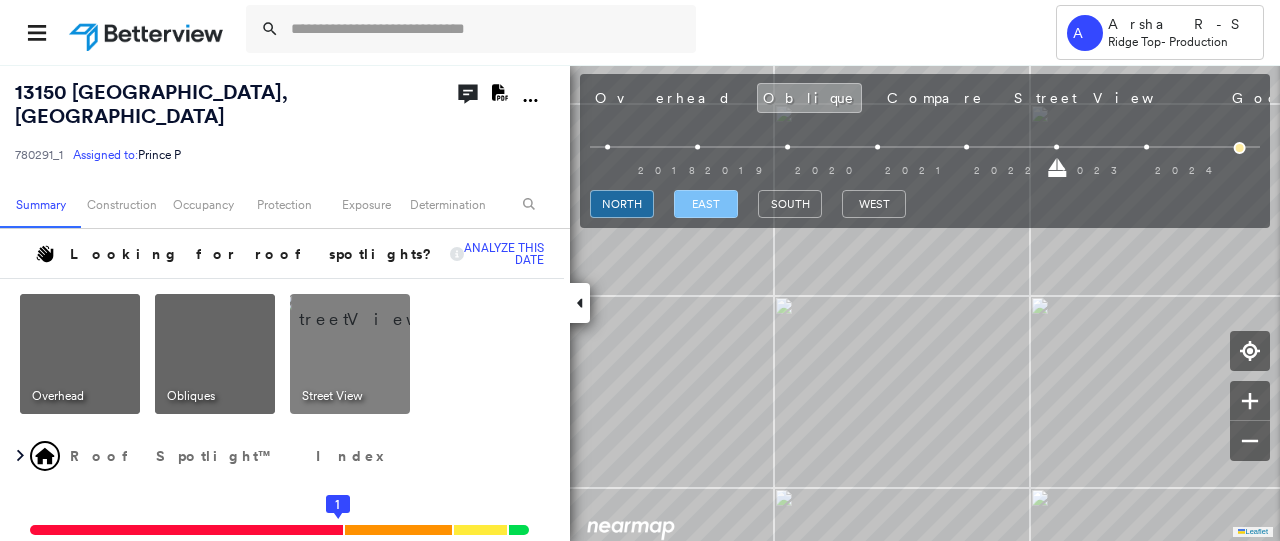 click on "east" at bounding box center (706, 204) 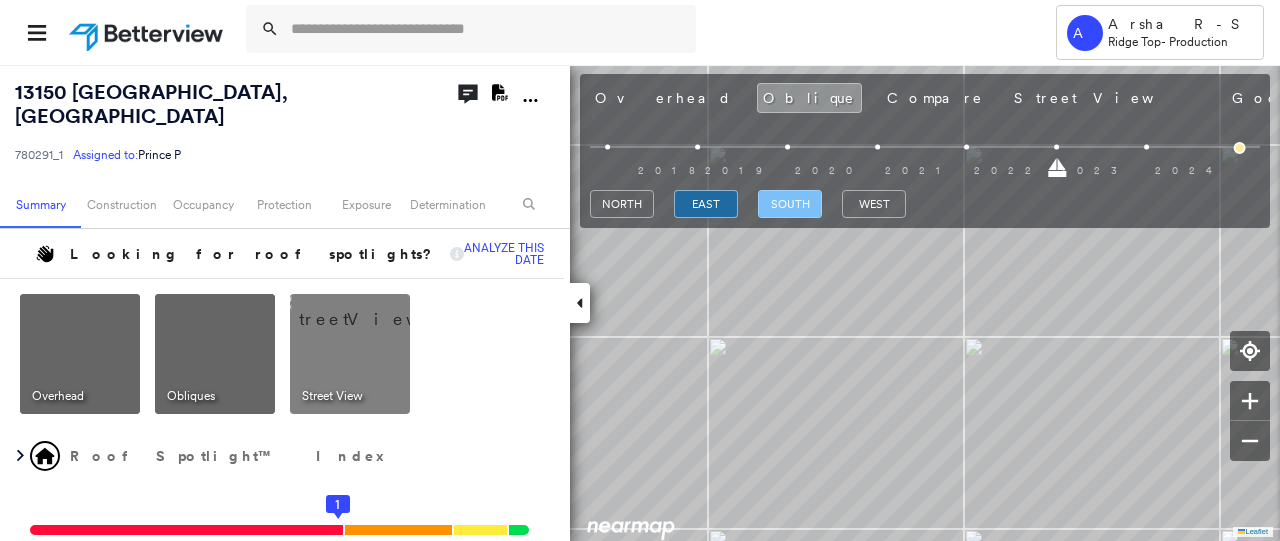 click on "south" at bounding box center (790, 204) 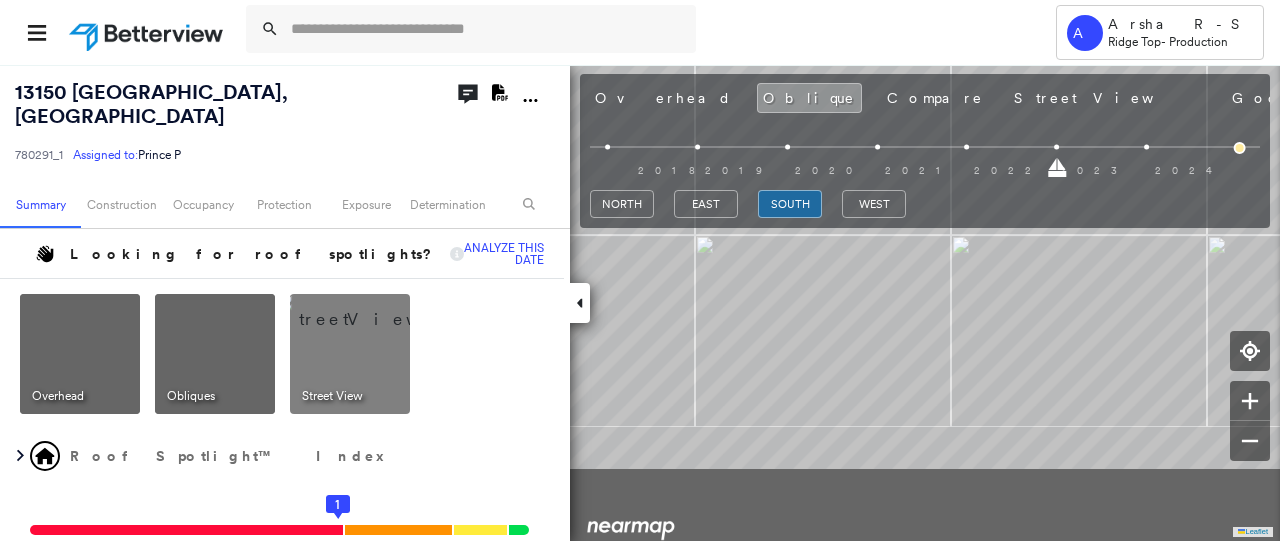 click on "[STREET_ADDRESS] 780291_1 Assigned to:  Prince P Assigned to:  Prince P 780291_1 Assigned to:  Prince P Open Comments Download PDF Report Summary Construction Occupancy Protection Exposure Determination Looking for roof spotlights? Analyze this date Overhead Obliques Street View Roof Spotlight™ Index 0 100 25 50 75 1 Building Roof Scores 0 Buildings Policy Information :  780291_1 Flags :  1 (0 cleared, 1 uncleared) Construction Occupancy Protection Exposure Determination Flags :  1 (0 cleared, 1 uncleared) Uncleared Flags (1) Cleared Flags  (0) Betterview Property Flagged [DATE] Clear Action Taken New Entry History Quote/New Business Terms & Conditions Added ACV Endorsement Added Cosmetic Endorsement Inspection/Loss Control Report Information Added to Inspection Survey Onsite Inspection Ordered Determined No Inspection Needed General Used Report to Further Agent/Insured Discussion Reject/Decline - New Business Allowed to Proceed / Policy Bound Added/Updated Building Information" at bounding box center [640, 302] 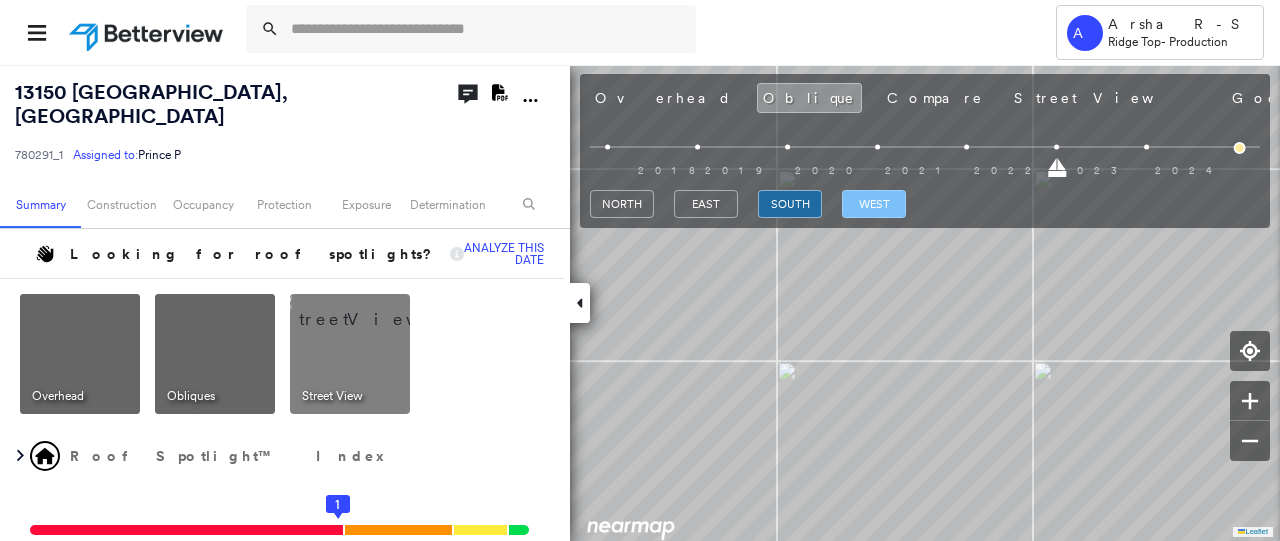 click on "west" at bounding box center (874, 204) 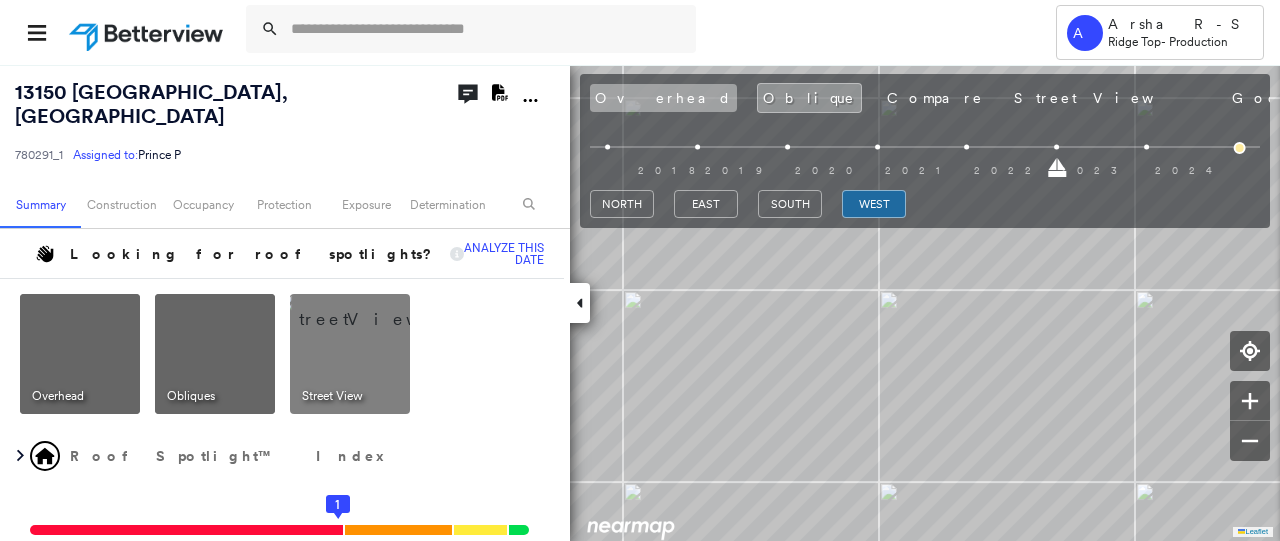 click on "Overhead" at bounding box center (663, 98) 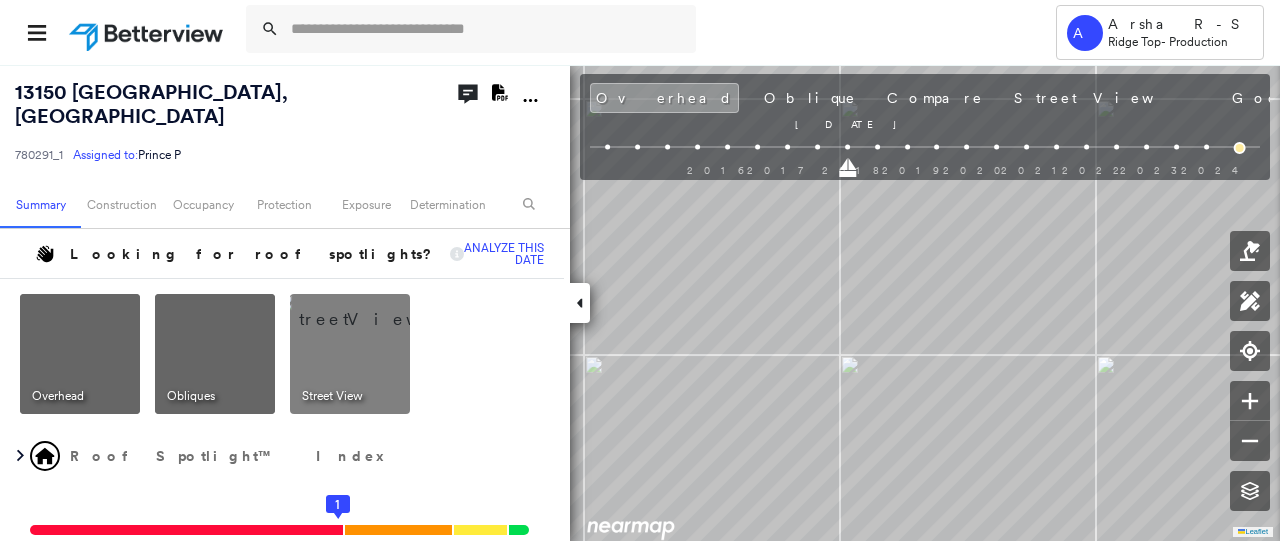click on "[DATE] [DATE]" at bounding box center [925, 166] 